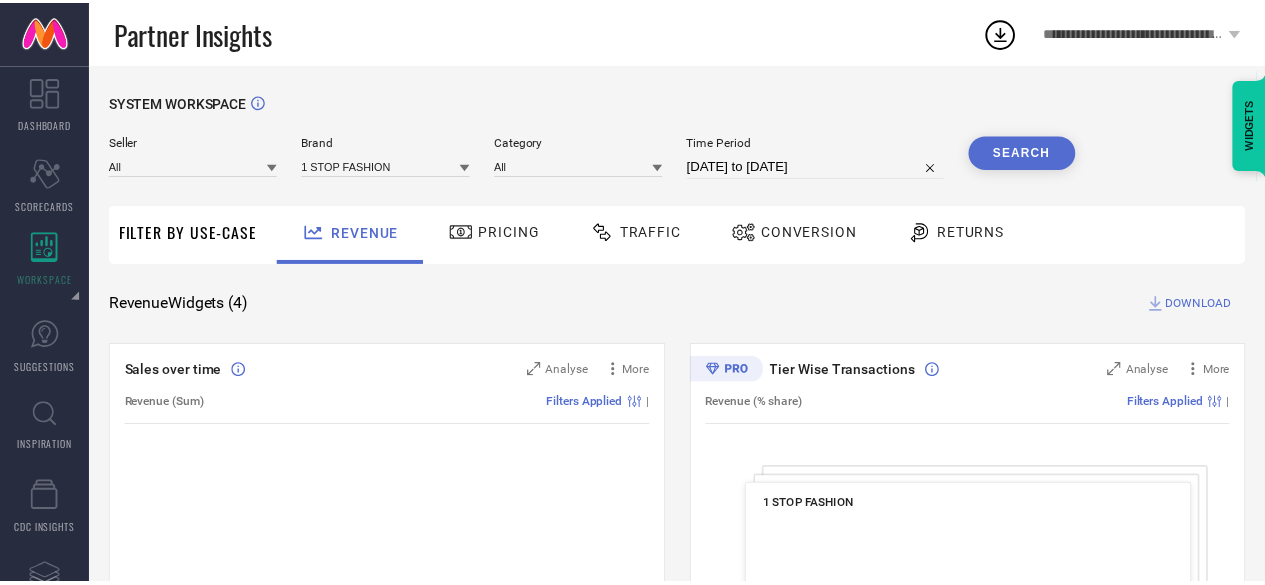 scroll, scrollTop: 0, scrollLeft: 0, axis: both 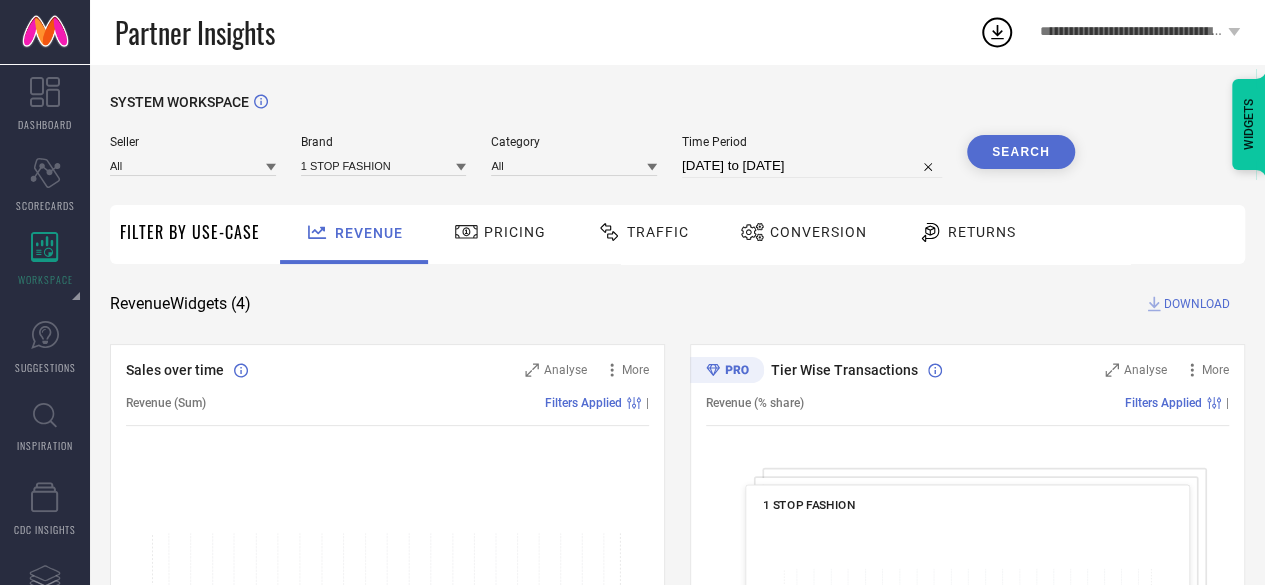 click on "Traffic" at bounding box center (658, 232) 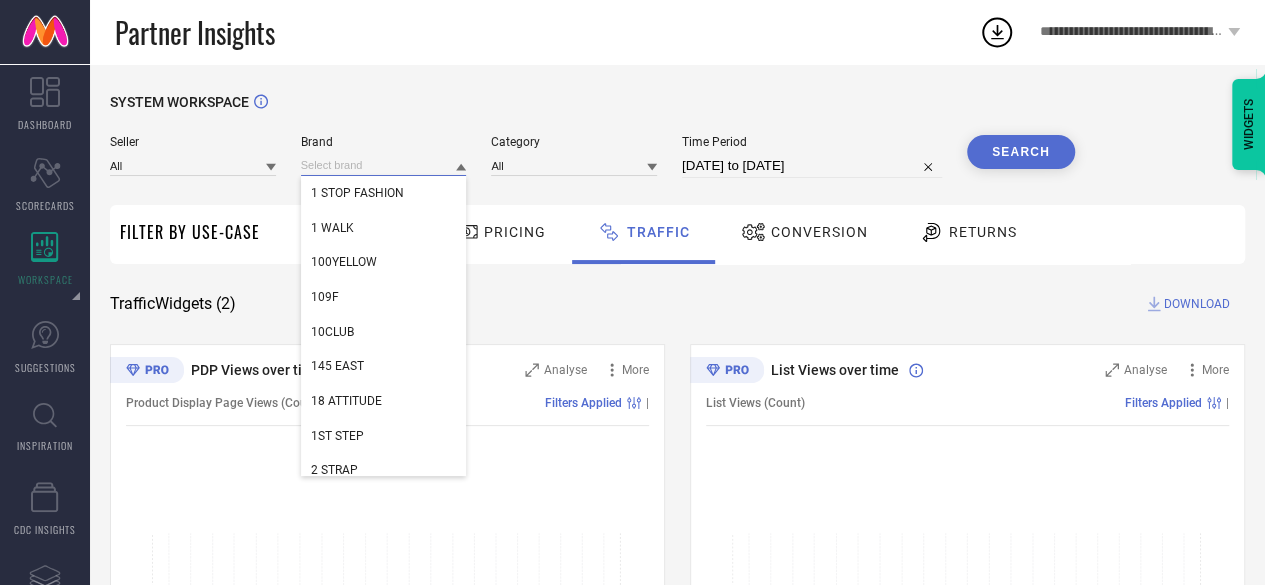 click at bounding box center [384, 165] 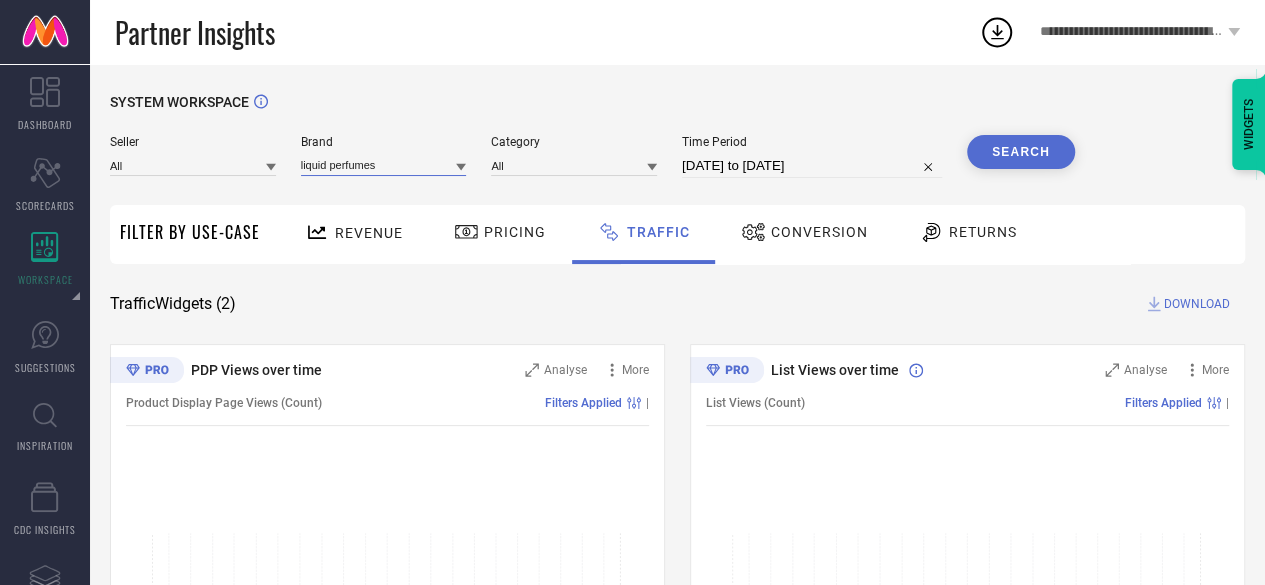 type on "liquid perfumes" 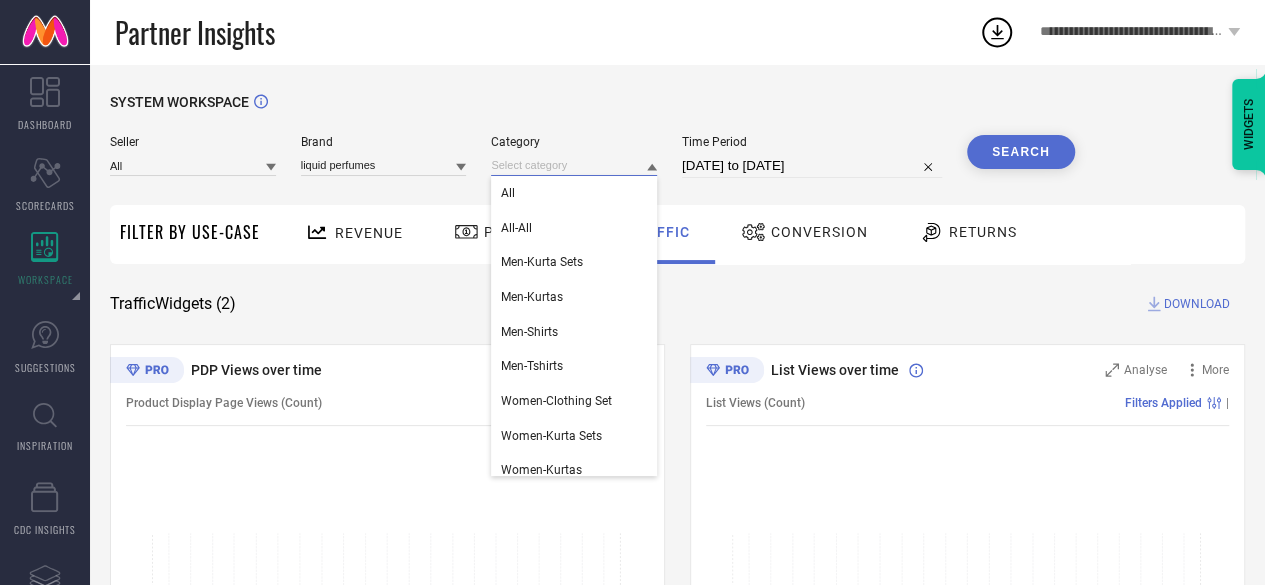 click at bounding box center [574, 165] 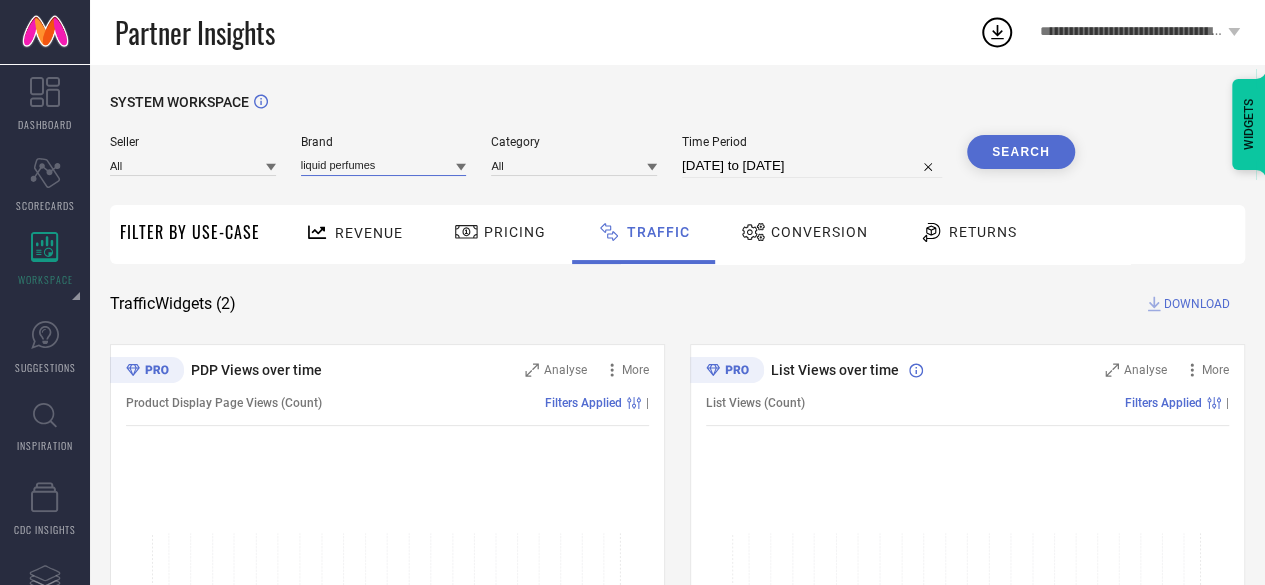 type 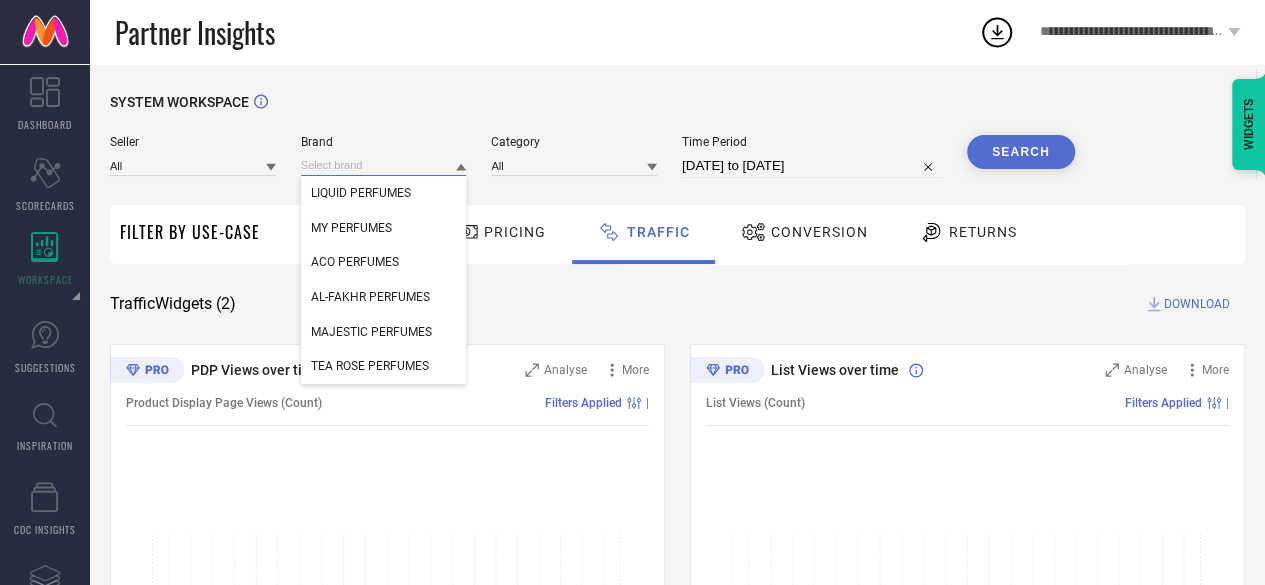 click at bounding box center [384, 165] 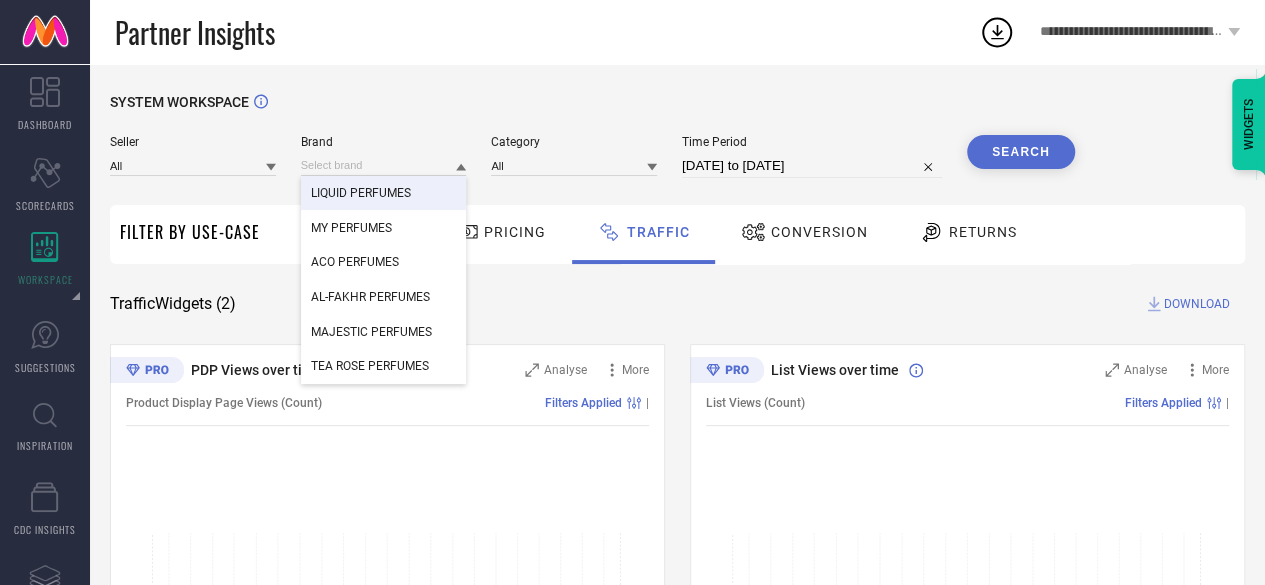 click on "LIQUID PERFUMES" at bounding box center (384, 193) 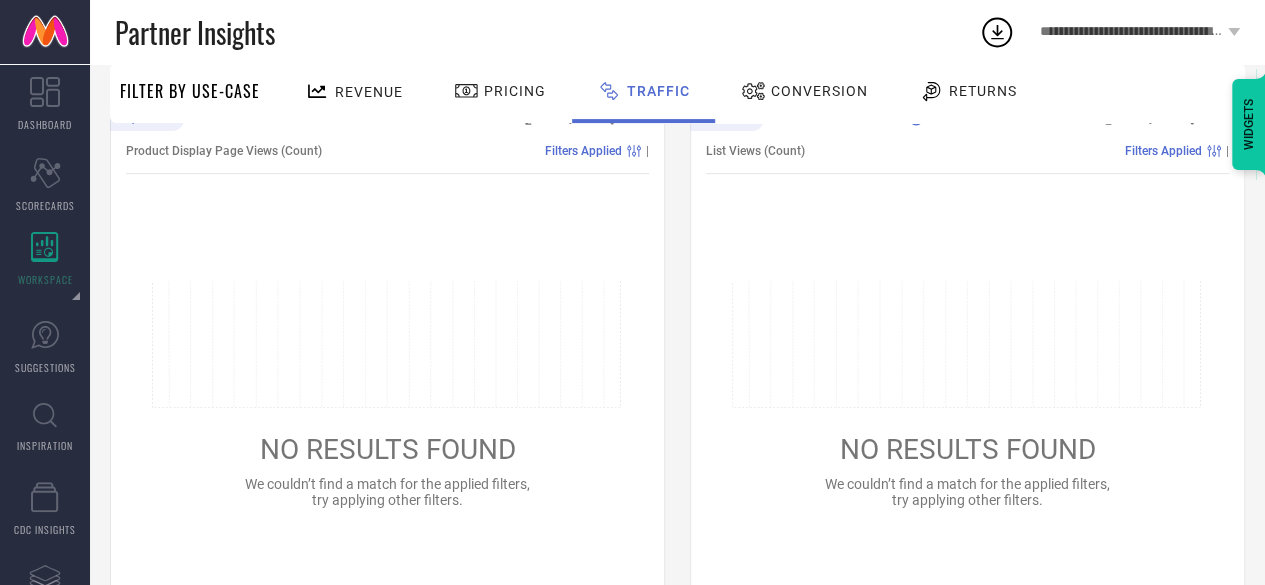 scroll, scrollTop: 0, scrollLeft: 0, axis: both 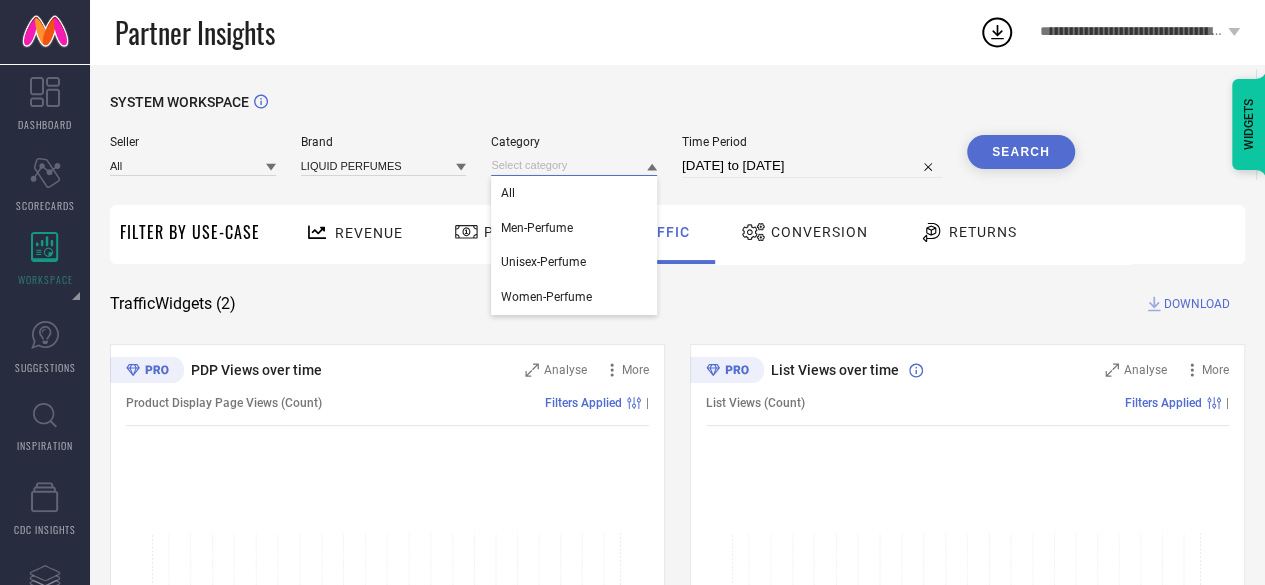 click at bounding box center [574, 165] 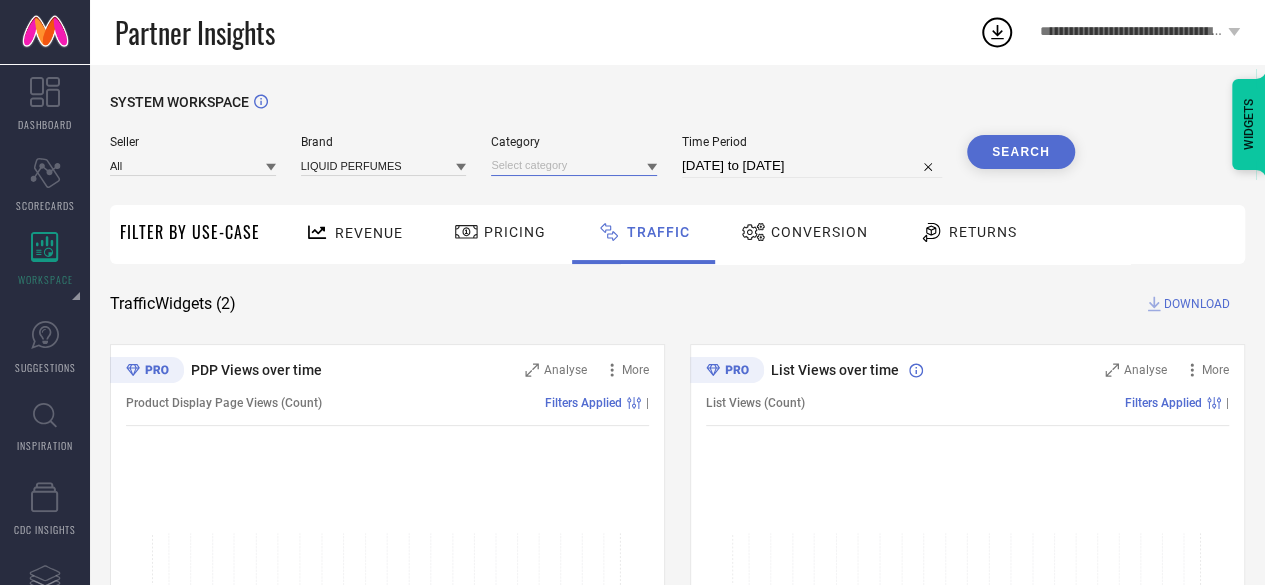 click at bounding box center [574, 165] 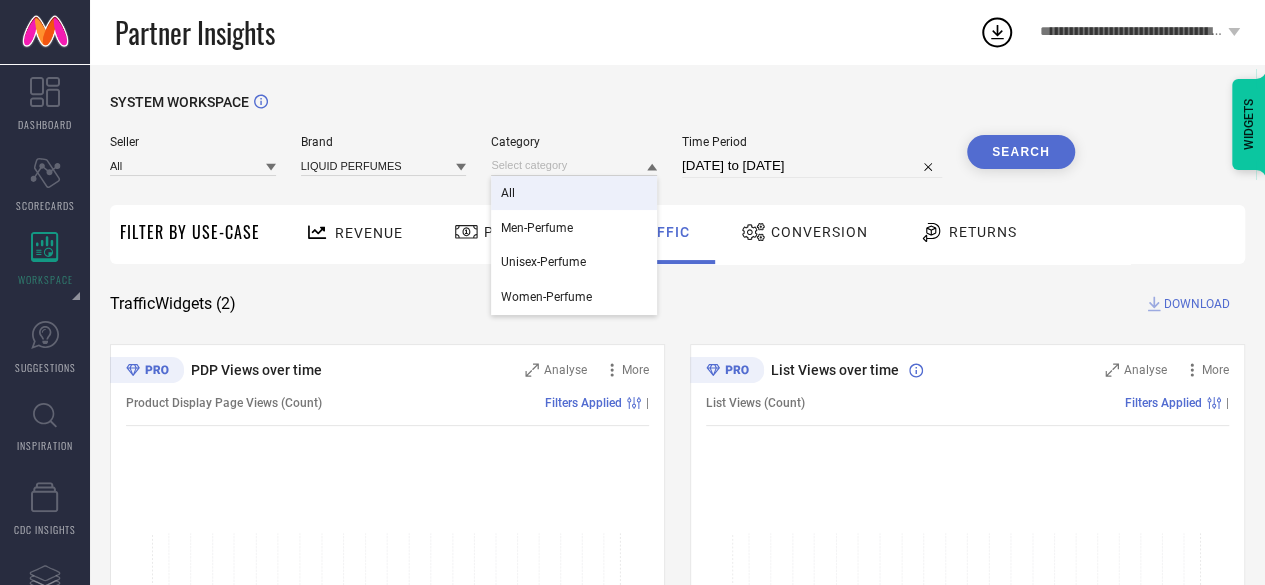 click on "All" at bounding box center [574, 193] 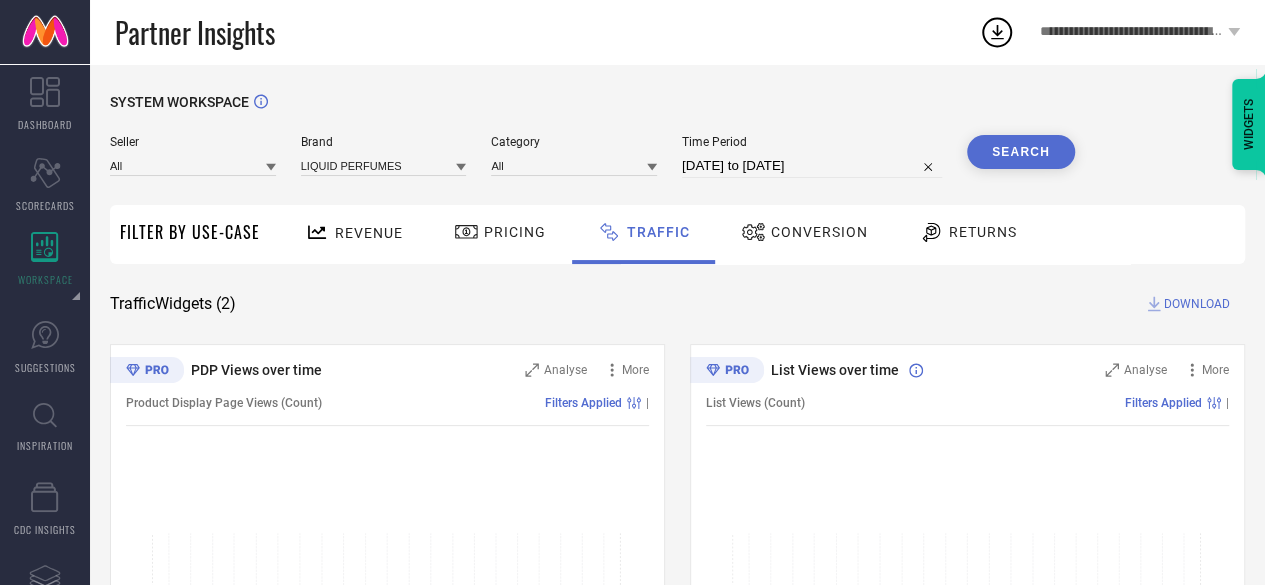 click on "Search" at bounding box center (1021, 152) 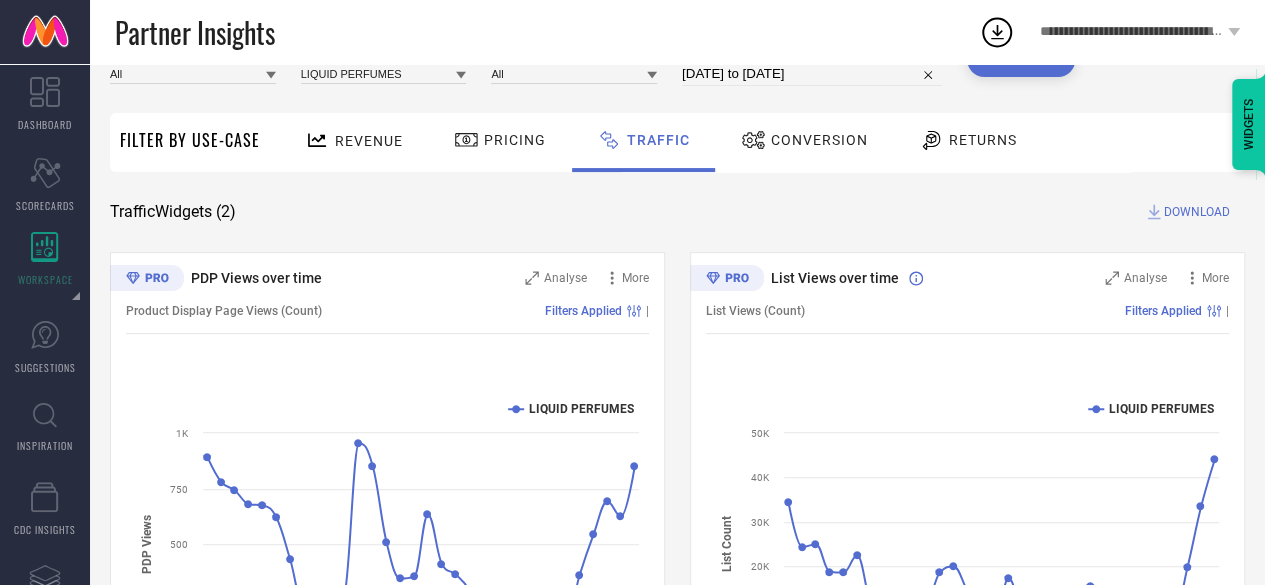 scroll, scrollTop: 0, scrollLeft: 0, axis: both 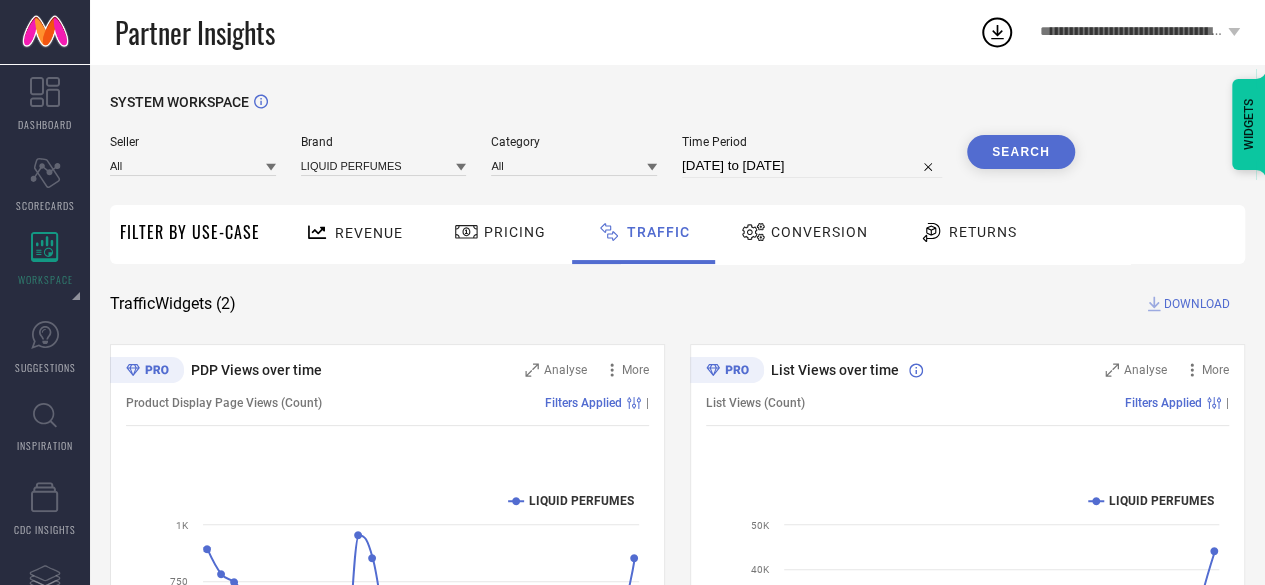 click on "Revenue" at bounding box center (354, 234) 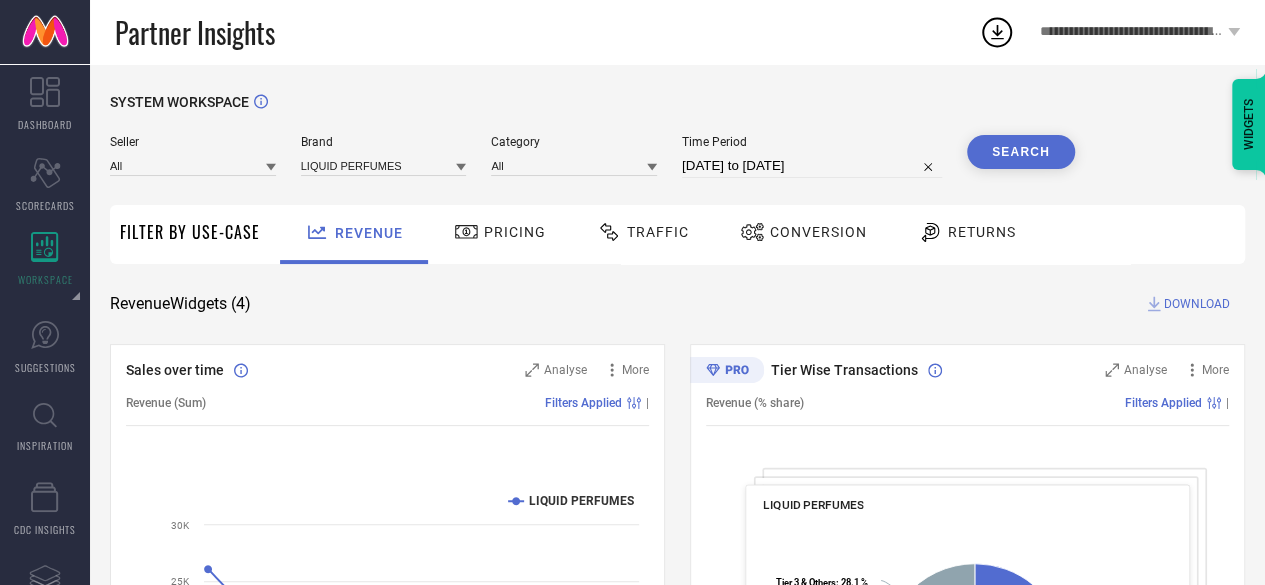 select on "6" 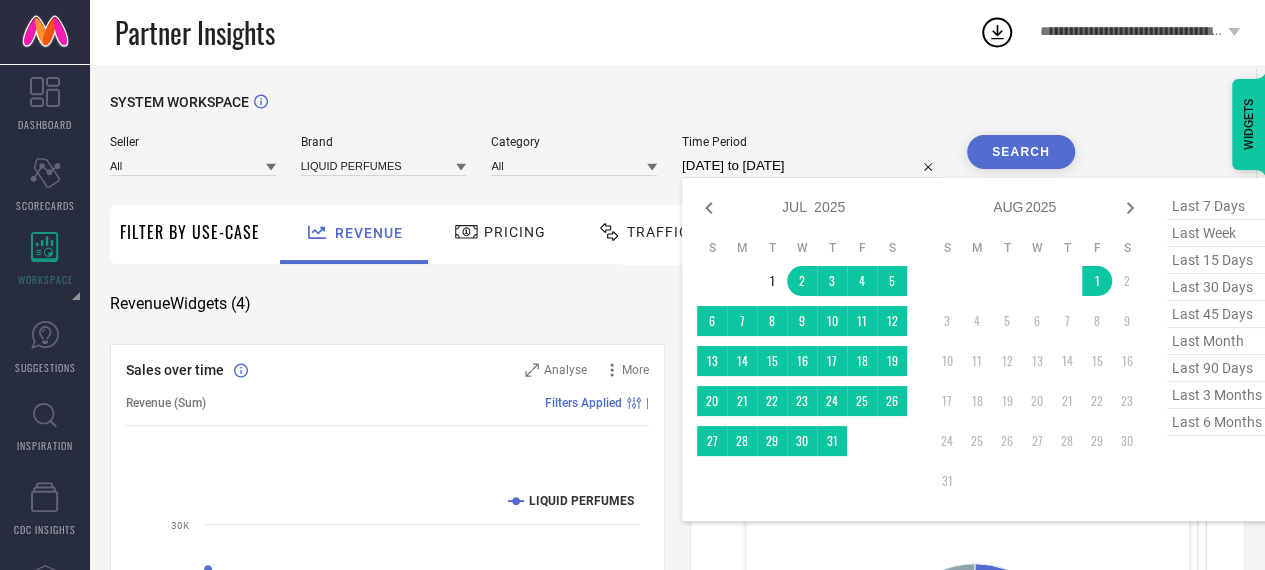 click on "[DATE] to [DATE]" at bounding box center [812, 166] 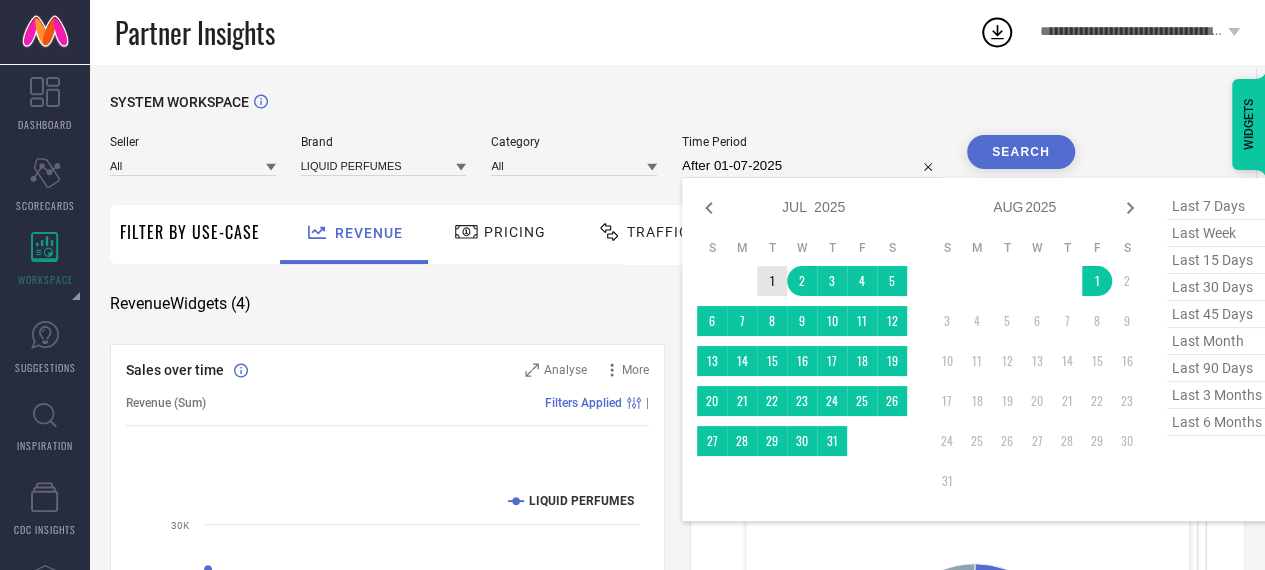 click on "1" at bounding box center (772, 281) 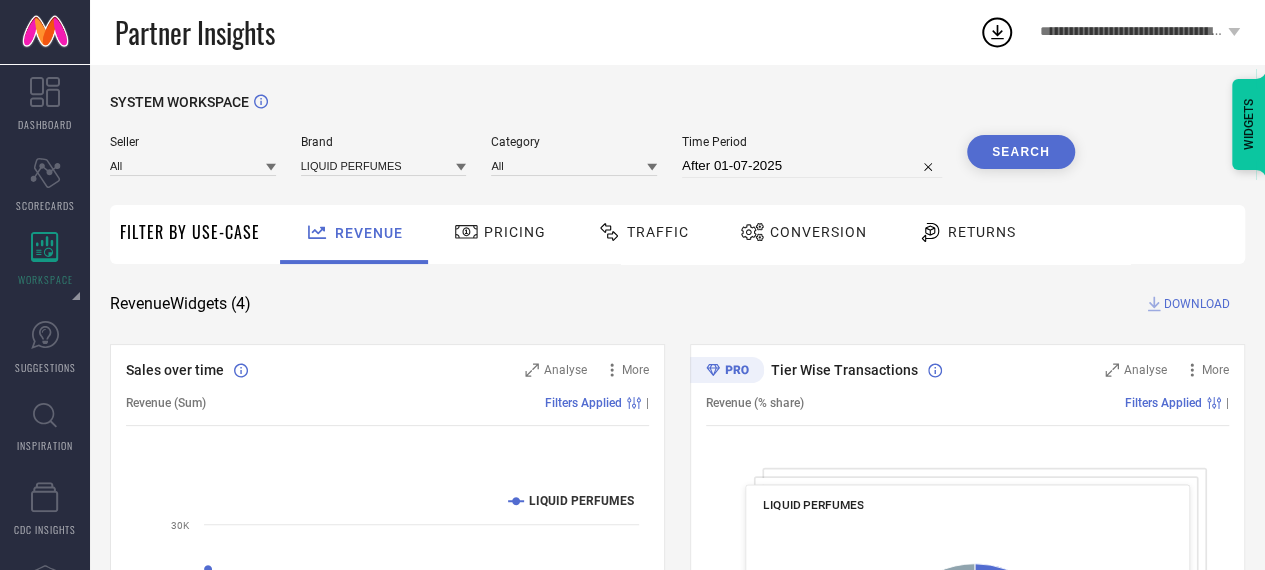 type on "01-07-2025 to 31-07-2025" 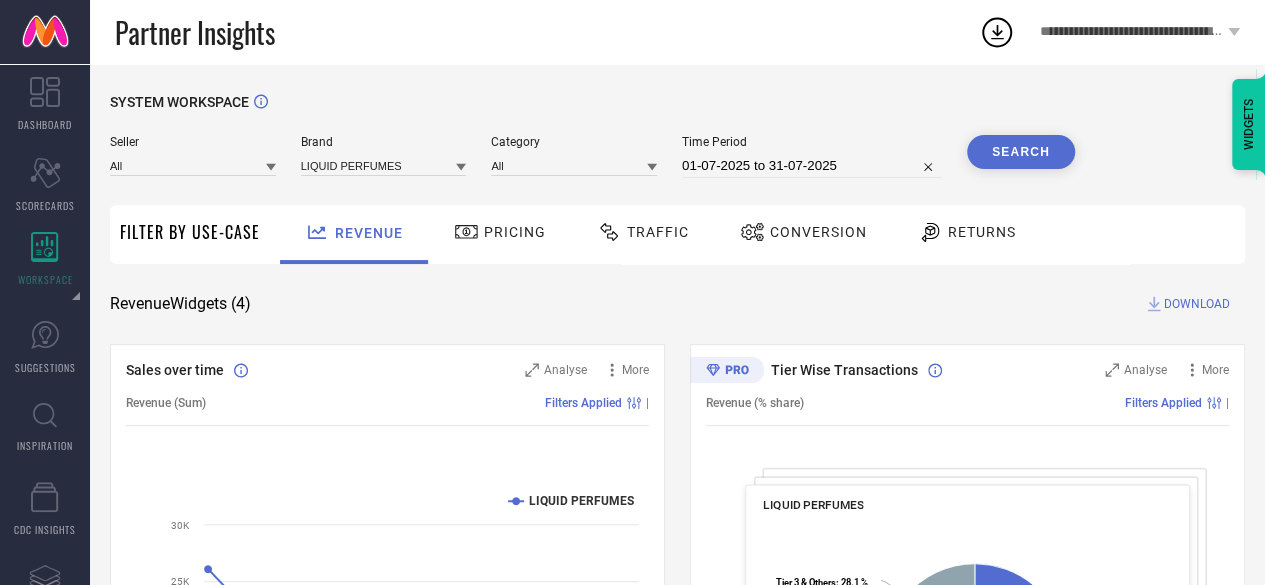 click on "Search" at bounding box center (1021, 152) 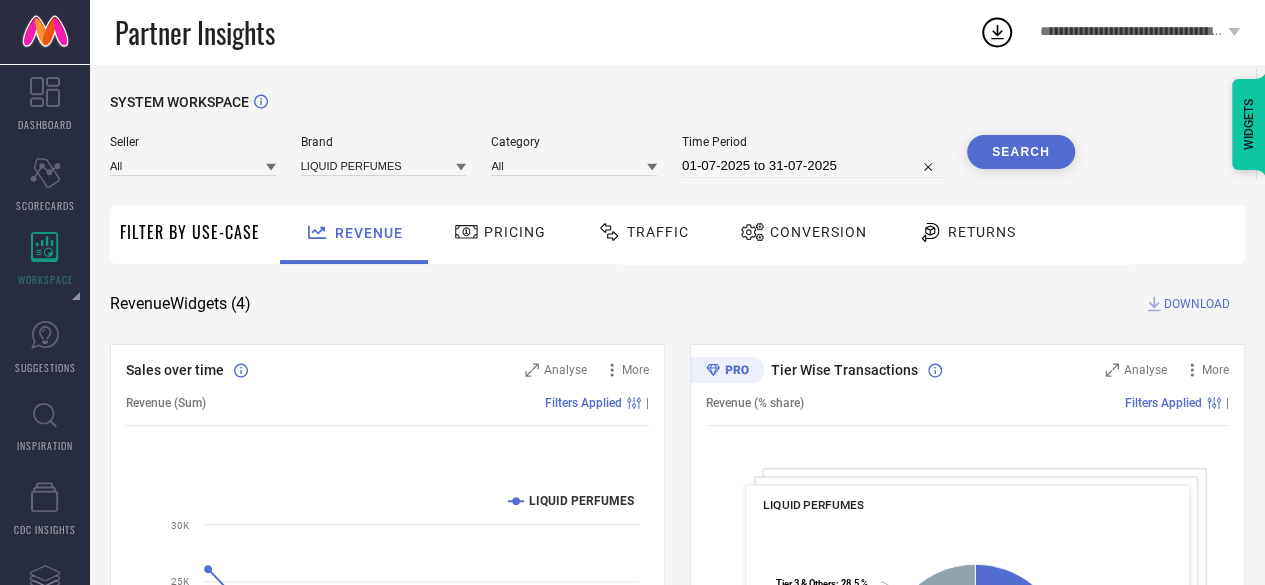 click on "DOWNLOAD" at bounding box center (1197, 304) 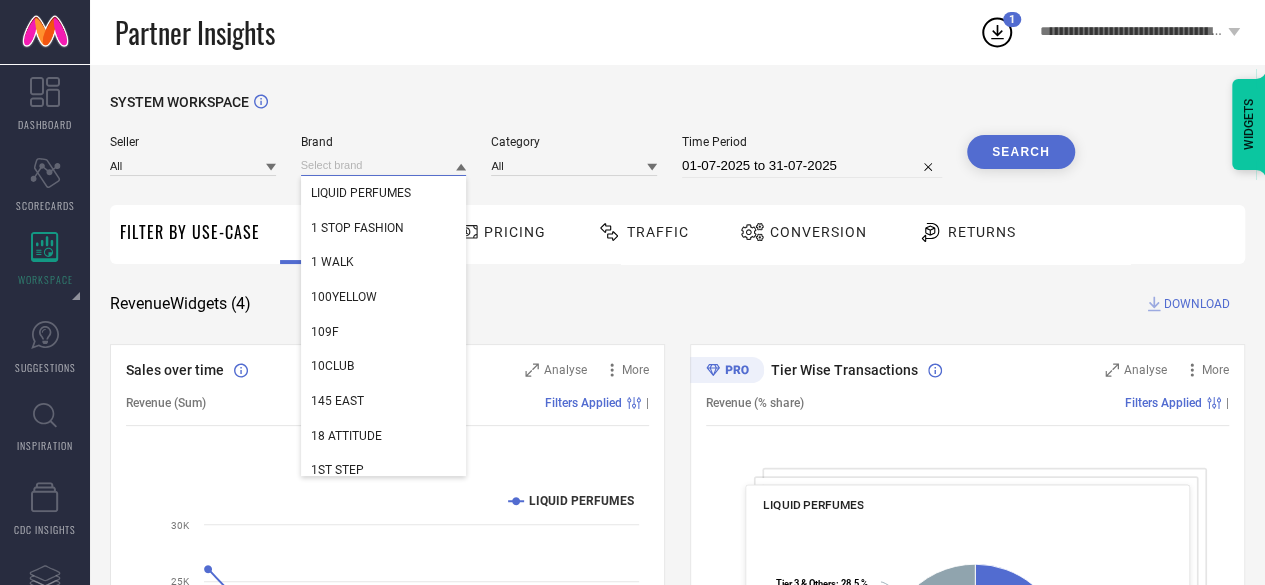 click at bounding box center [384, 165] 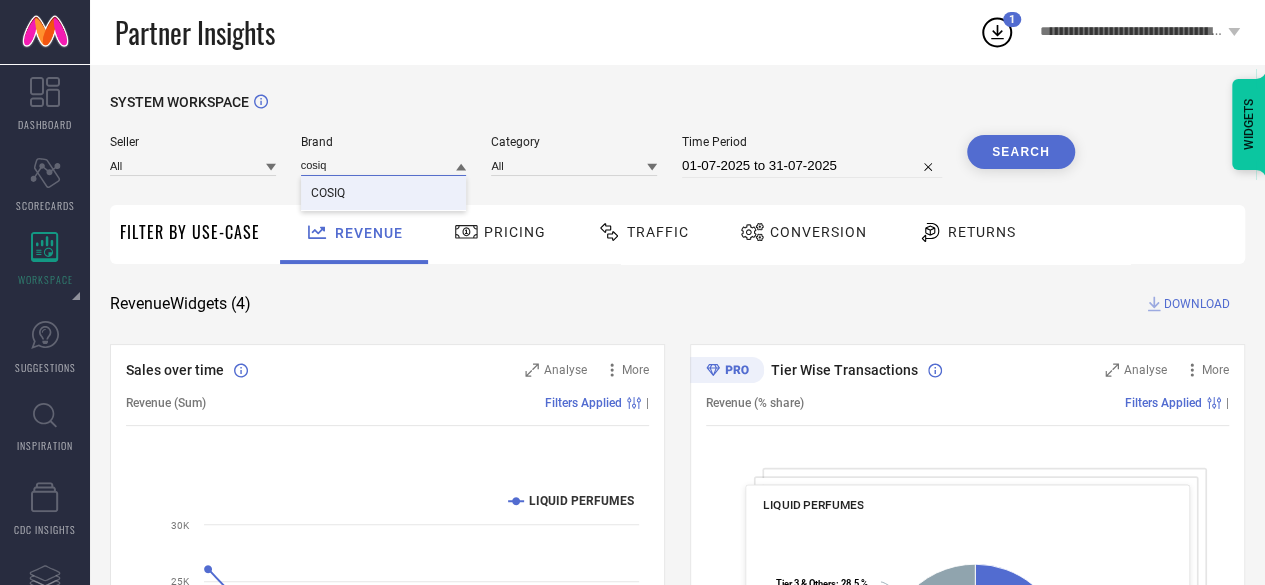 type on "cosiq" 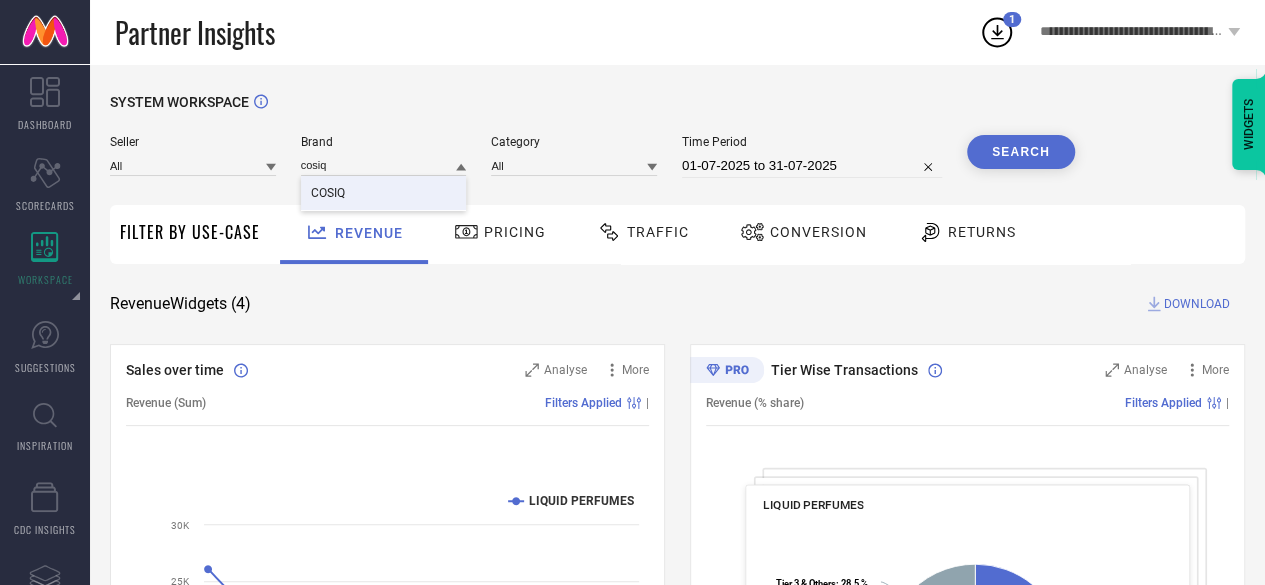 click on "COSIQ" at bounding box center (384, 193) 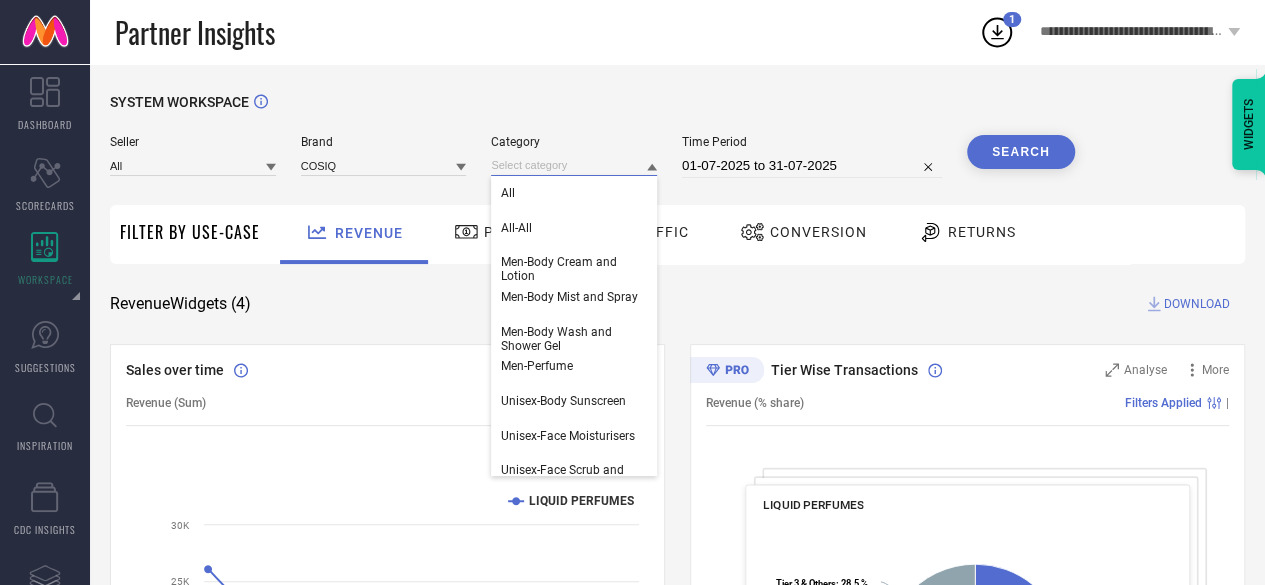 click on "All All-All Men-Body Cream and Lotion Men-Body Mist and Spray Men-Body Wash and Shower Gel Men-Perfume Unisex-Body Sunscreen Unisex-Face Moisturisers Unisex-Face Scrub and Exfoliator Unisex-Face Serum and Gel Unisex-Face Sunscreen Unisex-Face Wash and Cleanser Unisex-Mask and Peel" at bounding box center (574, 165) 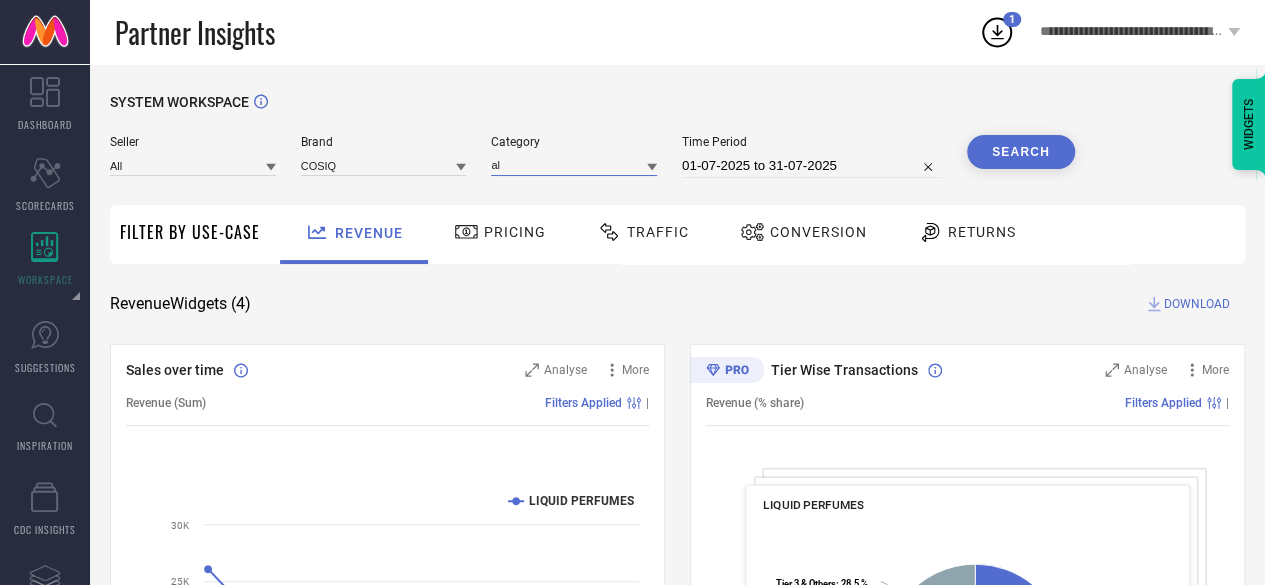 type on "a" 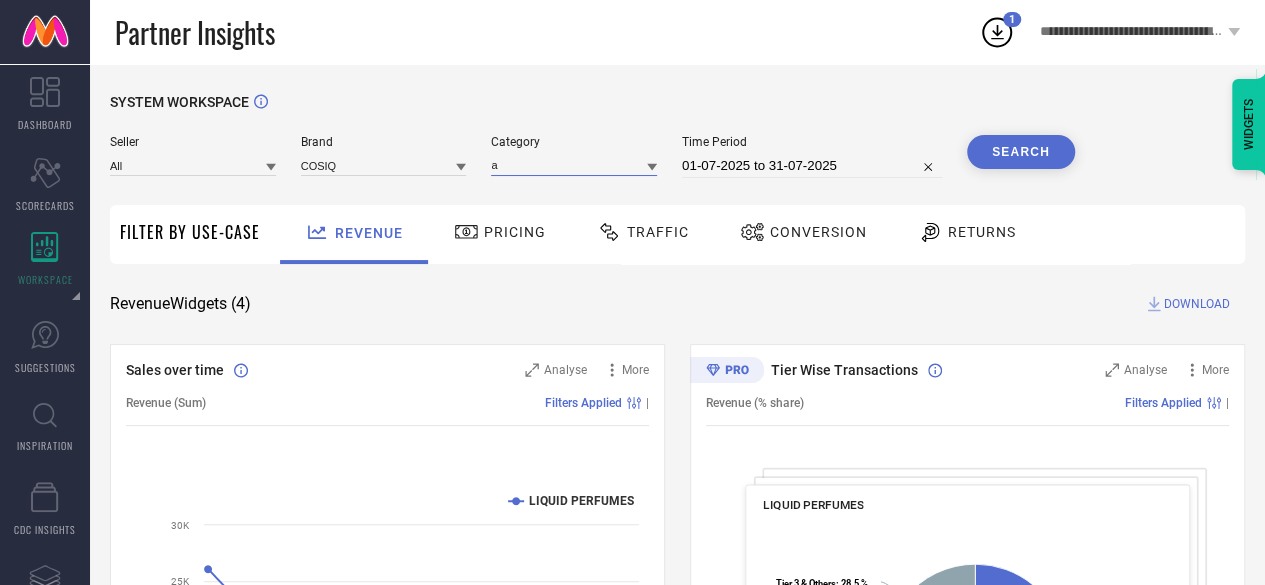 type 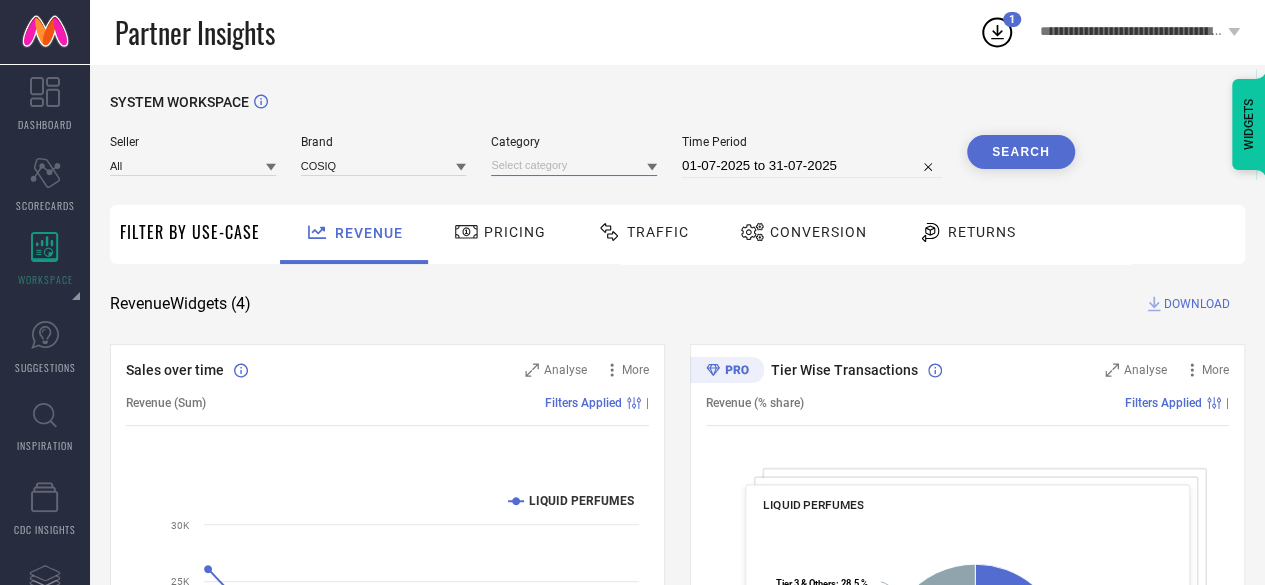 click at bounding box center [574, 165] 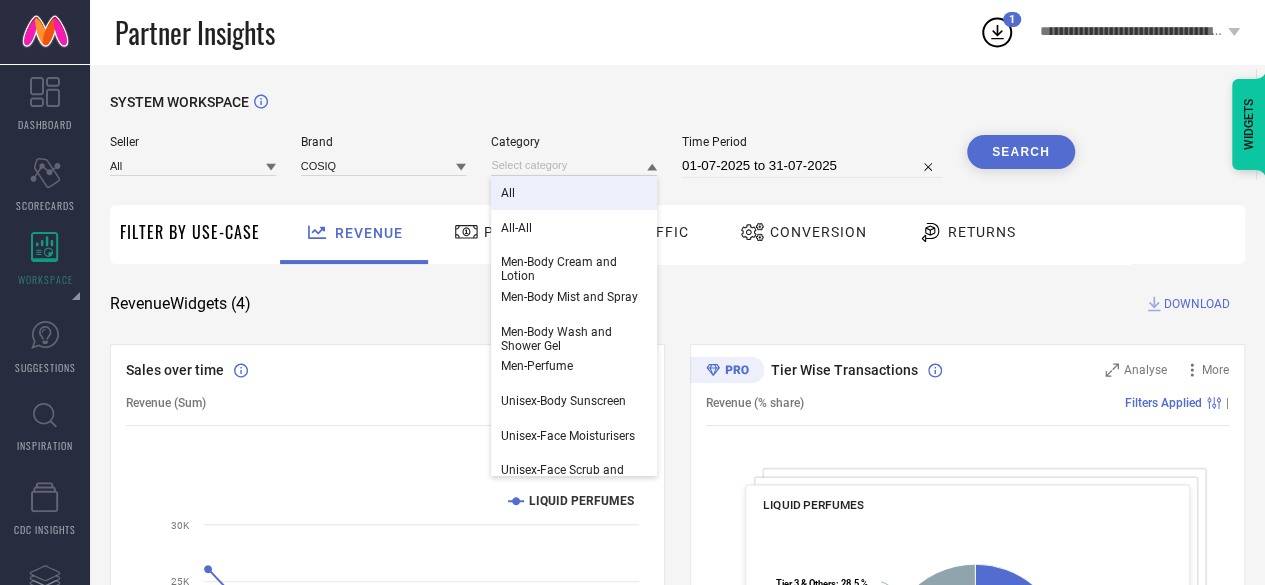 click on "All" at bounding box center (574, 193) 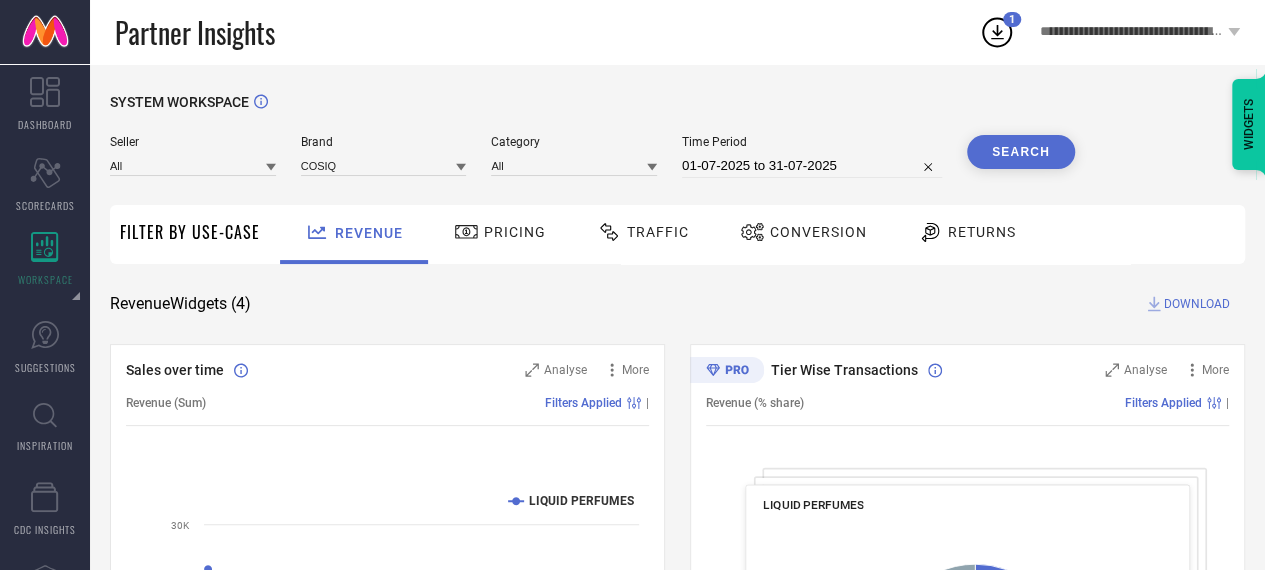 select on "6" 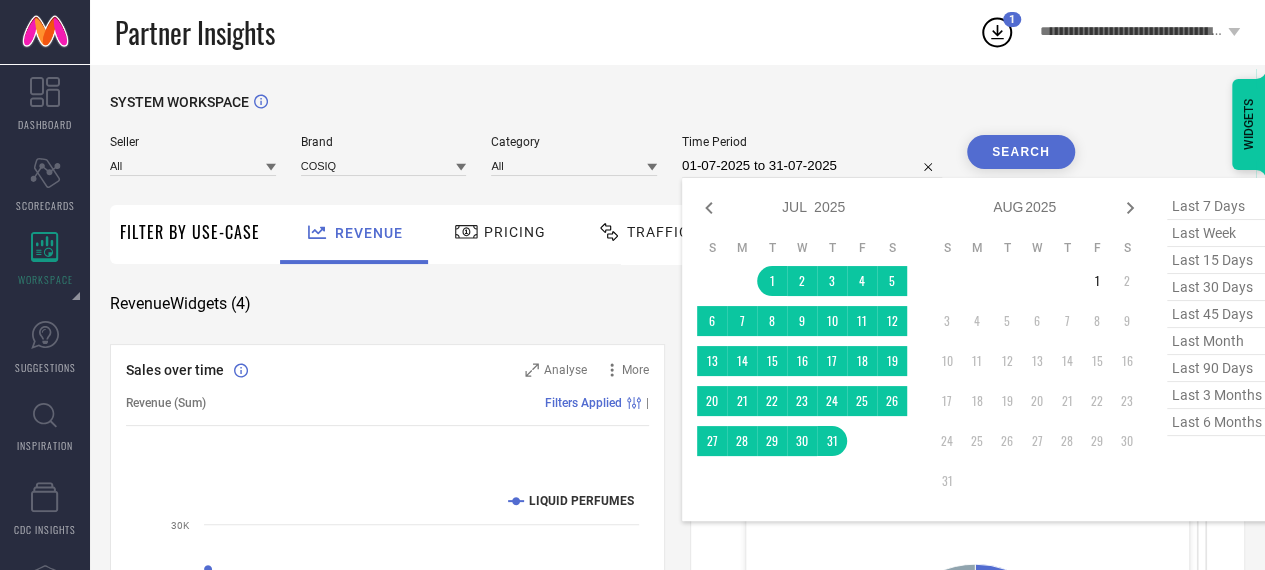 click on "01-07-2025 to 31-07-2025" at bounding box center (812, 166) 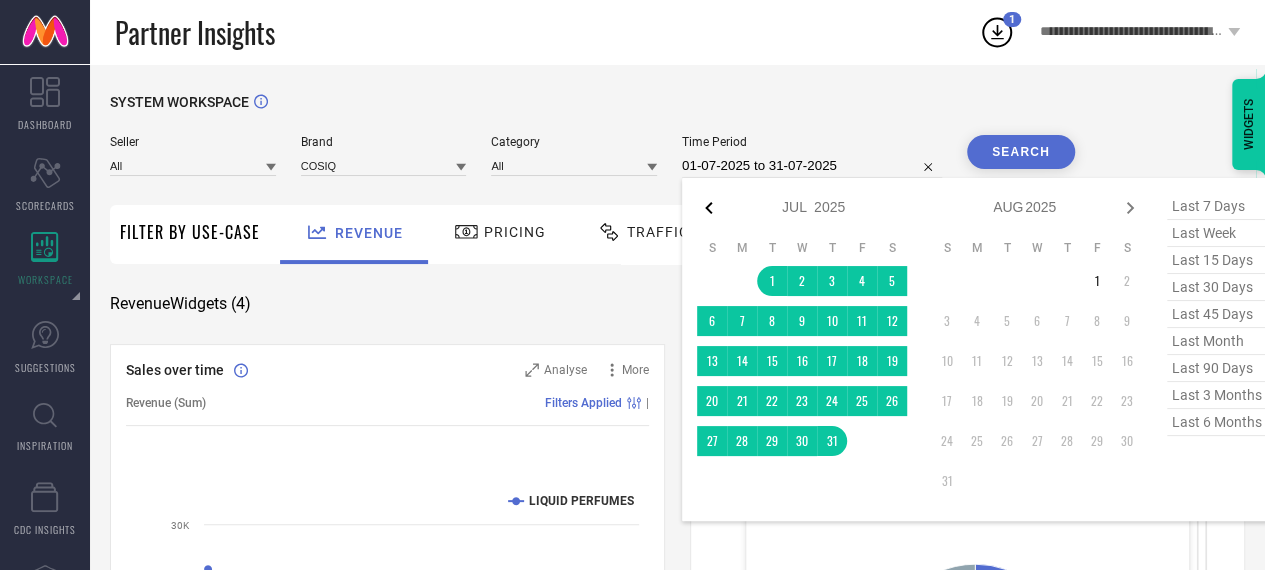 click 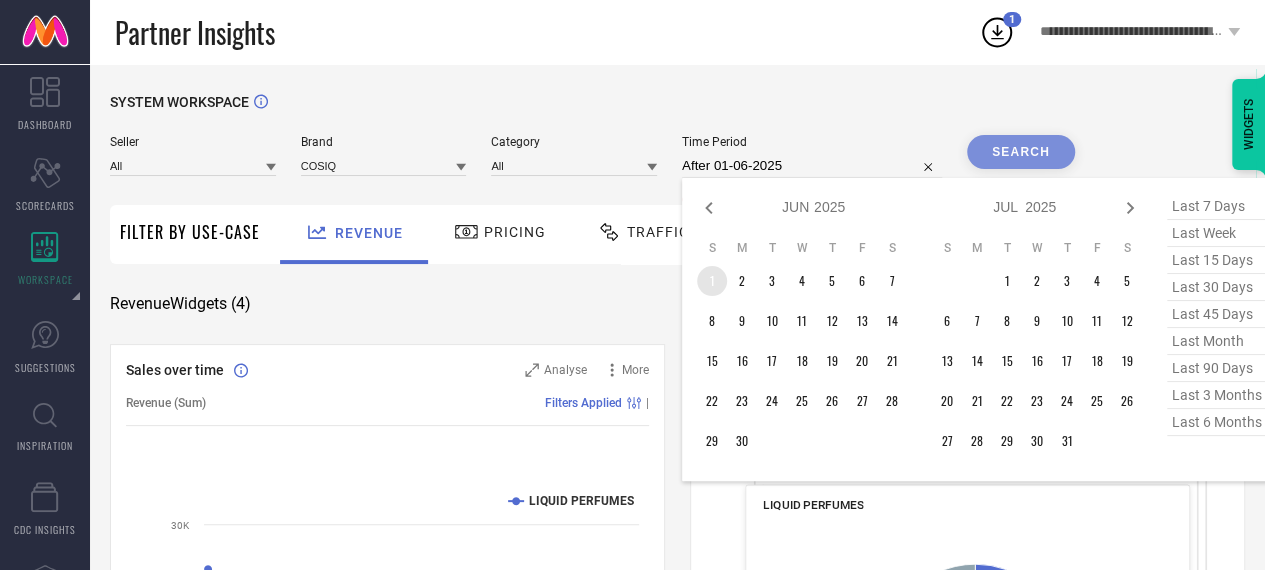 click on "1" at bounding box center [712, 281] 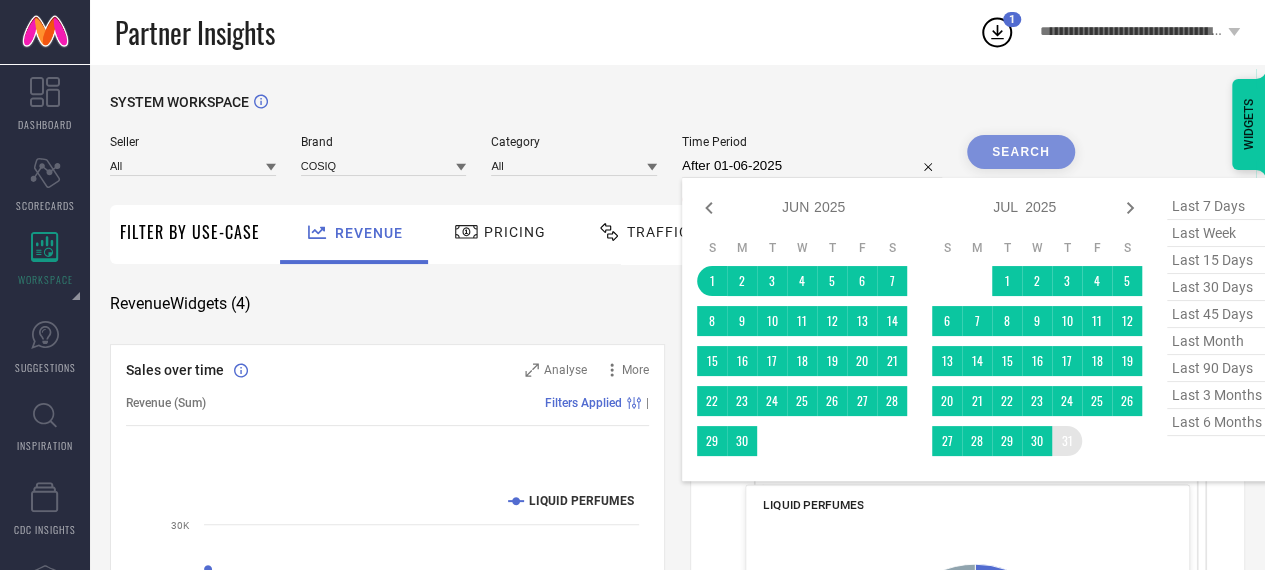 type on "01-06-2025 to 31-07-2025" 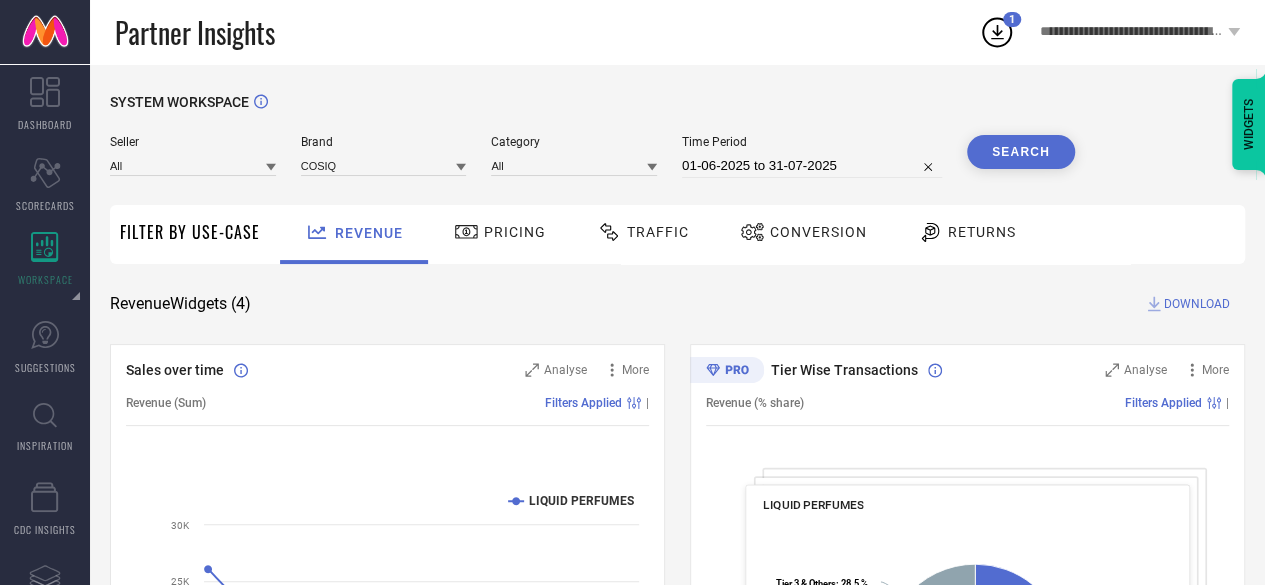 click on "Search" at bounding box center [1021, 152] 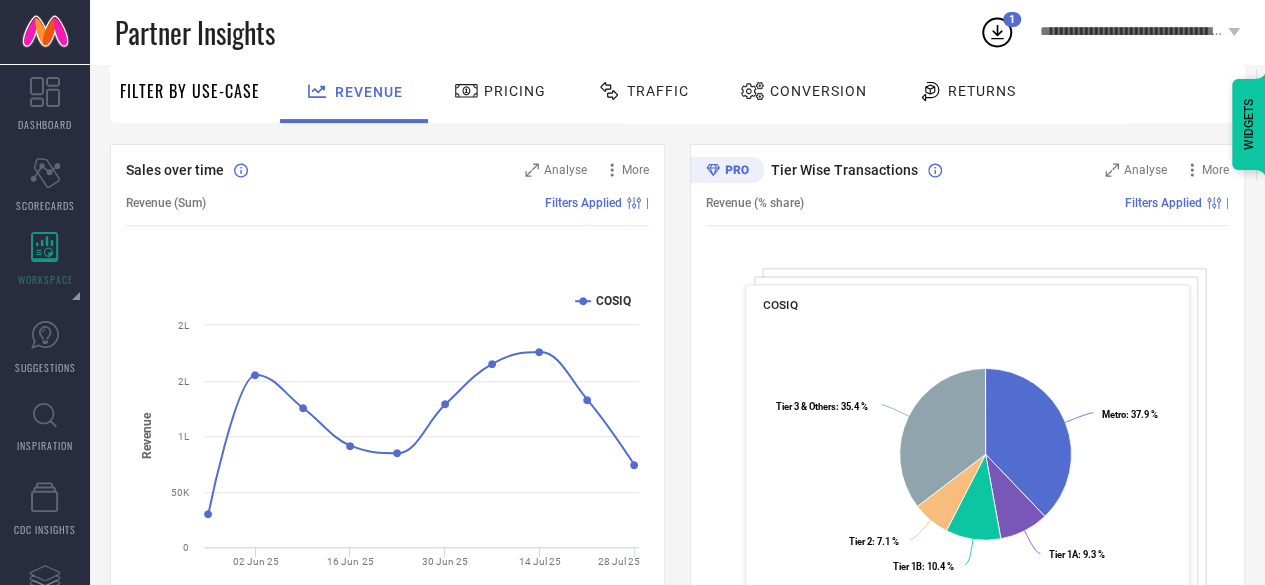 scroll, scrollTop: 0, scrollLeft: 0, axis: both 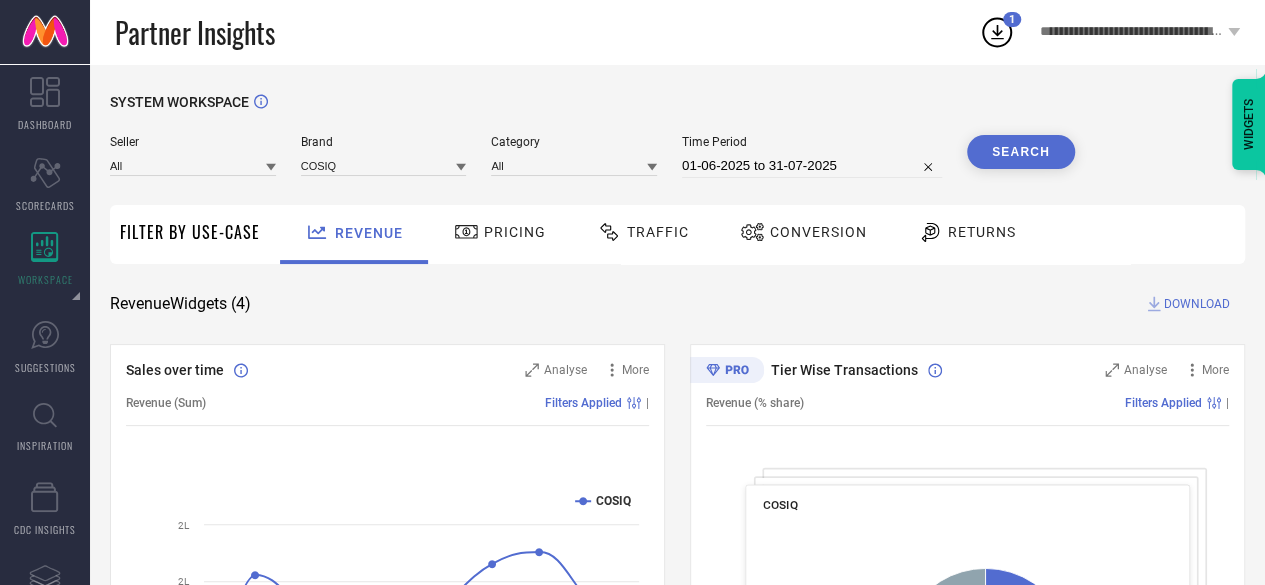 click on "DOWNLOAD" at bounding box center (1197, 304) 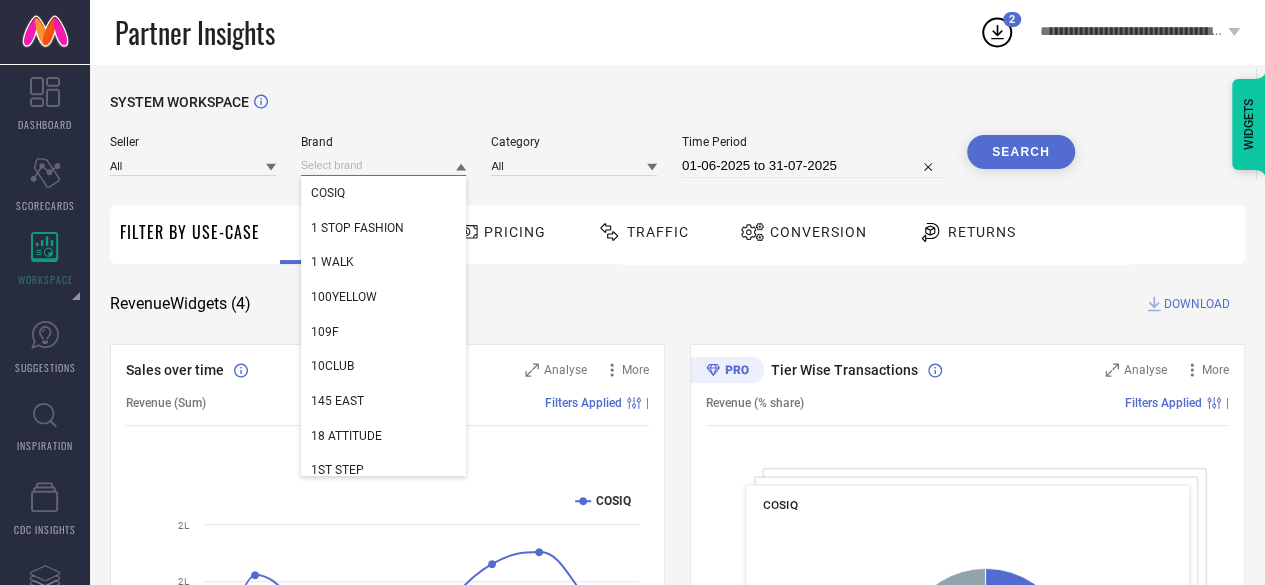 click at bounding box center [384, 165] 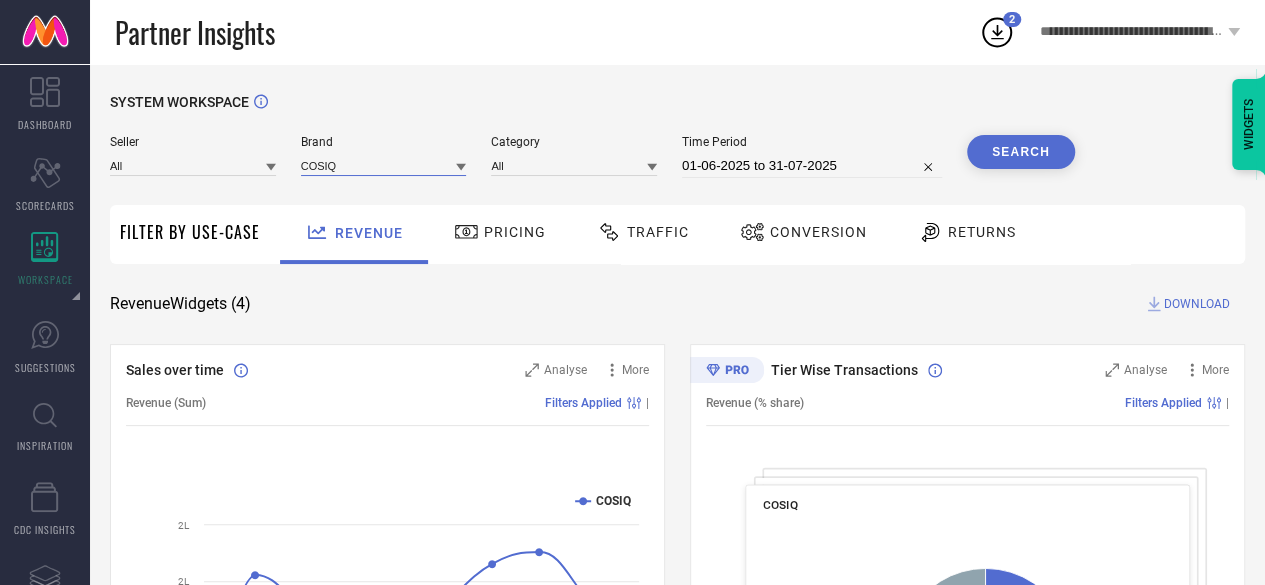 click at bounding box center (384, 165) 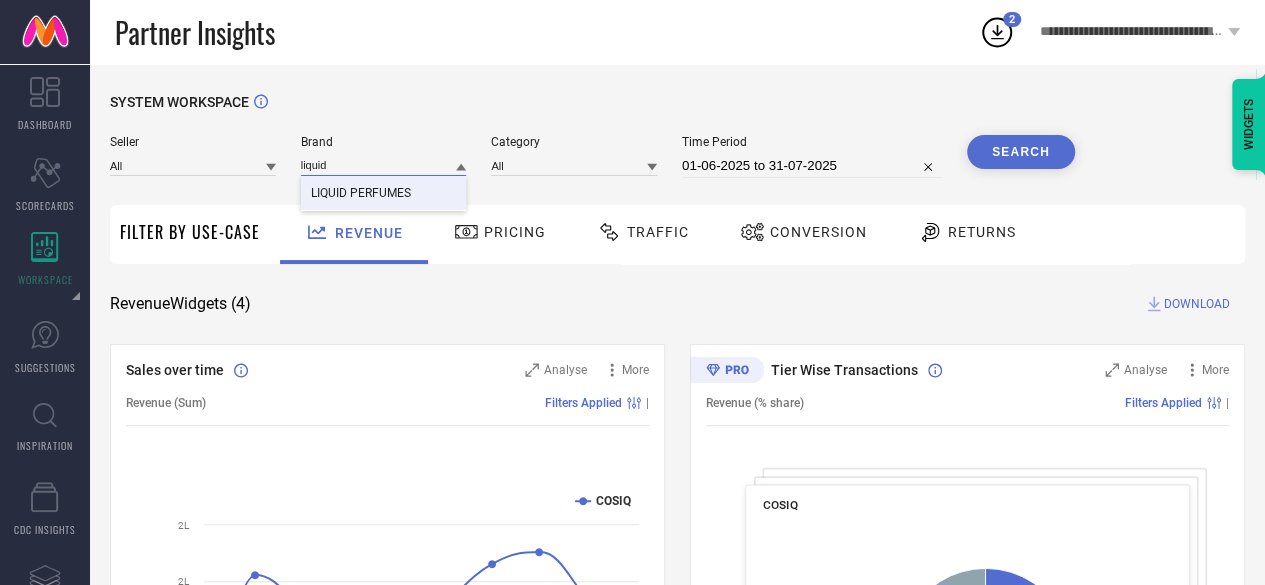 type on "liquid" 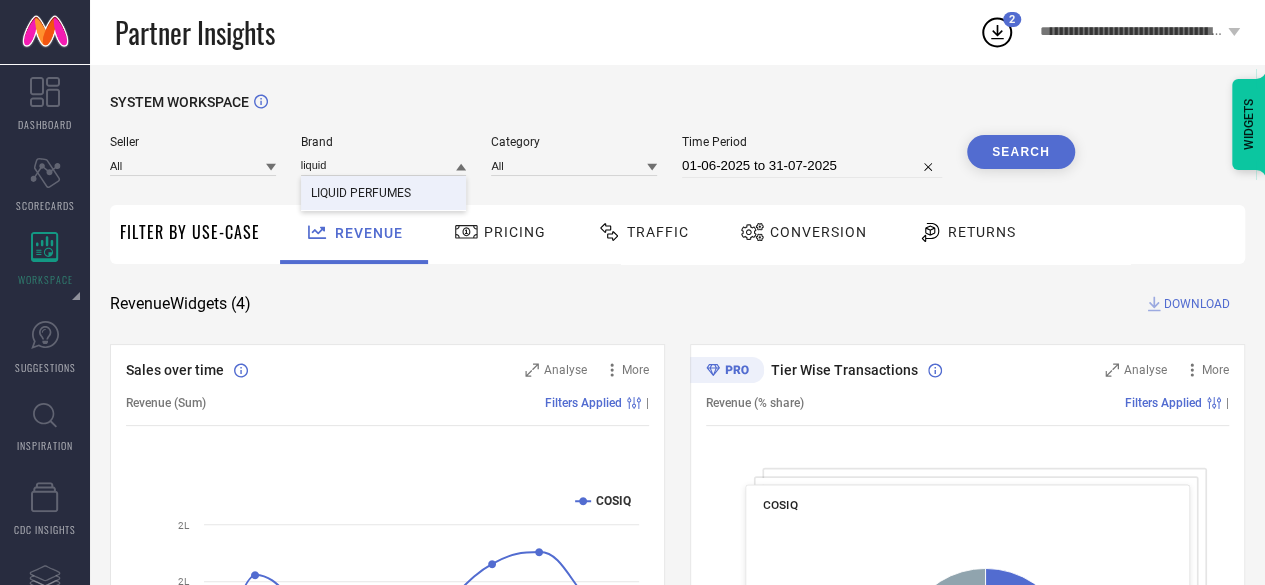 click on "LIQUID PERFUMES" at bounding box center [361, 193] 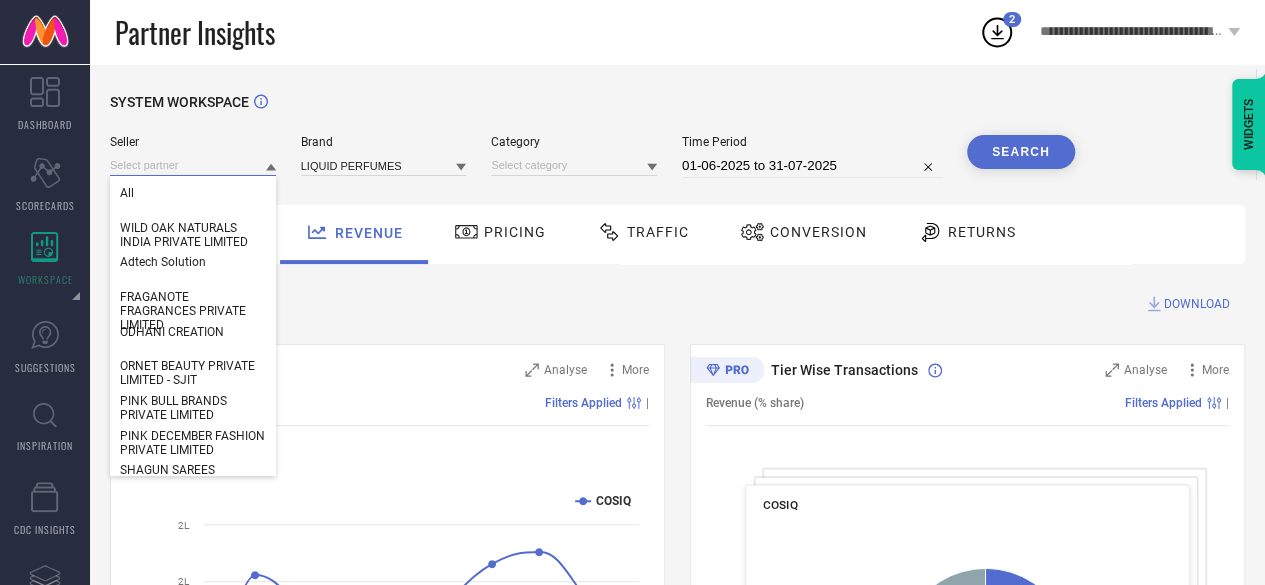 click at bounding box center (193, 165) 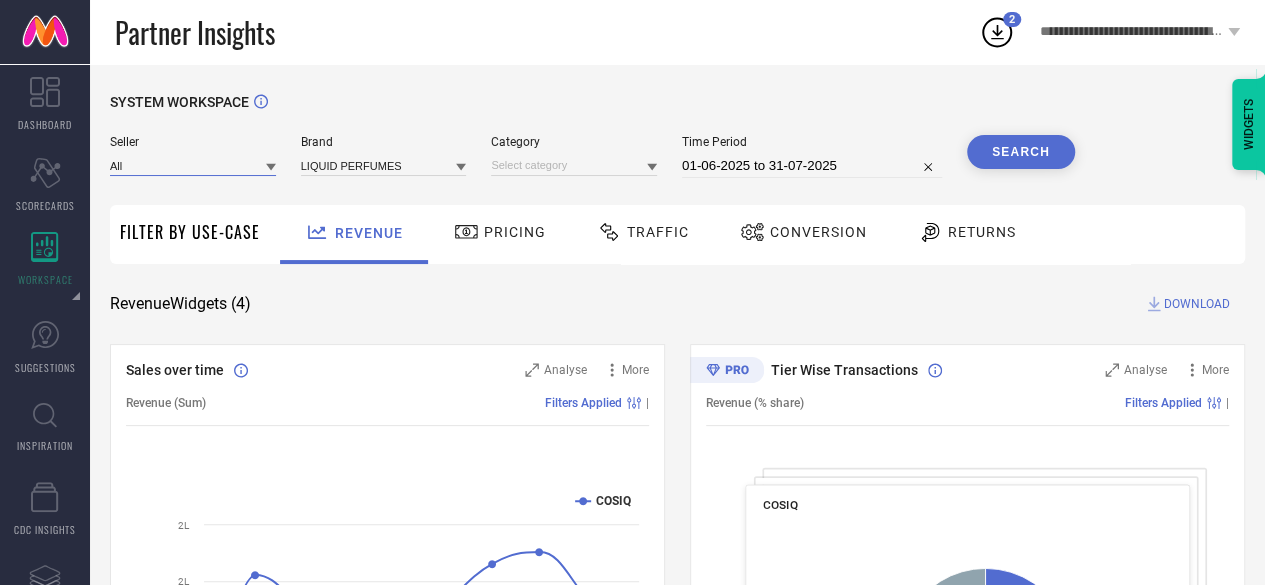 click at bounding box center [193, 165] 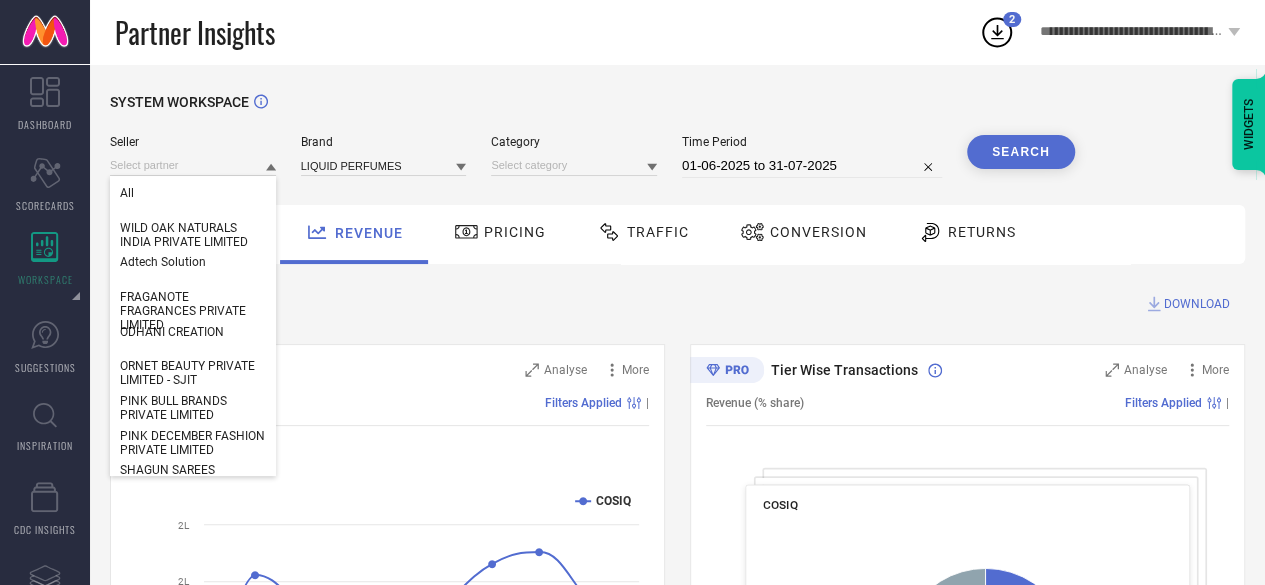 click on "SYSTEM WORKSPACE Seller All   WILD OAK NATURALS INDIA PRIVATE LIMITED  Adtech Solution  FRAGANOTE FRAGRANCES PRIVATE LIMITED  ODHANI CREATION   ORNET BEAUTY PRIVATE LIMITED - SJIT  PINK BULL BRANDS PRIVATE LIMITED  PINK DECEMBER FASHION PRIVATE LIMITED  SHAGUN SARES  SHILP JEYPORE ENTERPRISES LLP  Sevdah Designs LLP  THE TRIBE KIDS  VERMA TRADERS Brand LIQUID PERFUMES Category Time Period [DATE] to [DATE] Search Filter By Use-Case Revenue Pricing Traffic Conversion Returns Revenue  Widgets ( 4 ) DOWNLOAD Sales over time Analyse More Revenue (Sum) Filters Applied |  Created with Highcharts 9.3.3 Time Aggregate Revenue COSIQ 02 Jun 25 16 Jun 25 30 Jun 25 14 Jul 25 28 Jul 25 0 50K 1L 2L 2L Tier Wise Transactions Analyse More Revenue (% share) Filters Applied |  COSIQ Created with Highcharts 9.3.3 Metro : 37.9 % ​ Metro : 37.9 % Tier 1A : 9.3 % ​ Tier 1A : 9.3 % Tier 1B : 10.4 % ​ Tier 1B : 10.4 % Tier 2 : 7.1 % ​ Tier 2 : 7.1 % Tier 3 & Others : 35.4 % ​ Tier 3 & Others : 35.4 % Analyse More +" at bounding box center [677, 731] 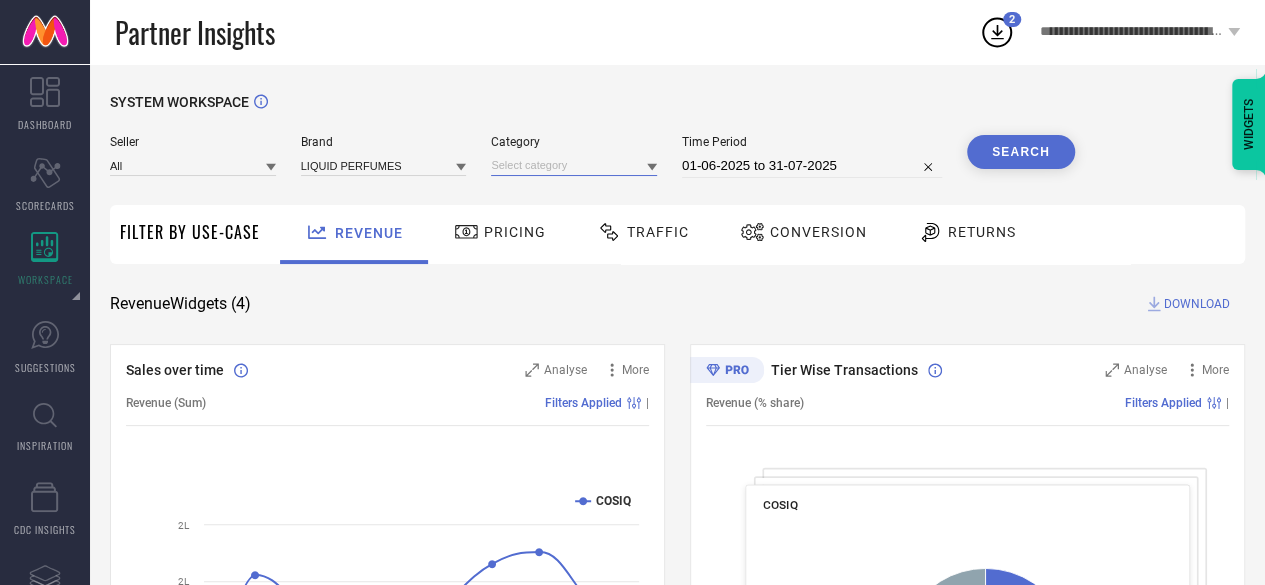 click at bounding box center (574, 165) 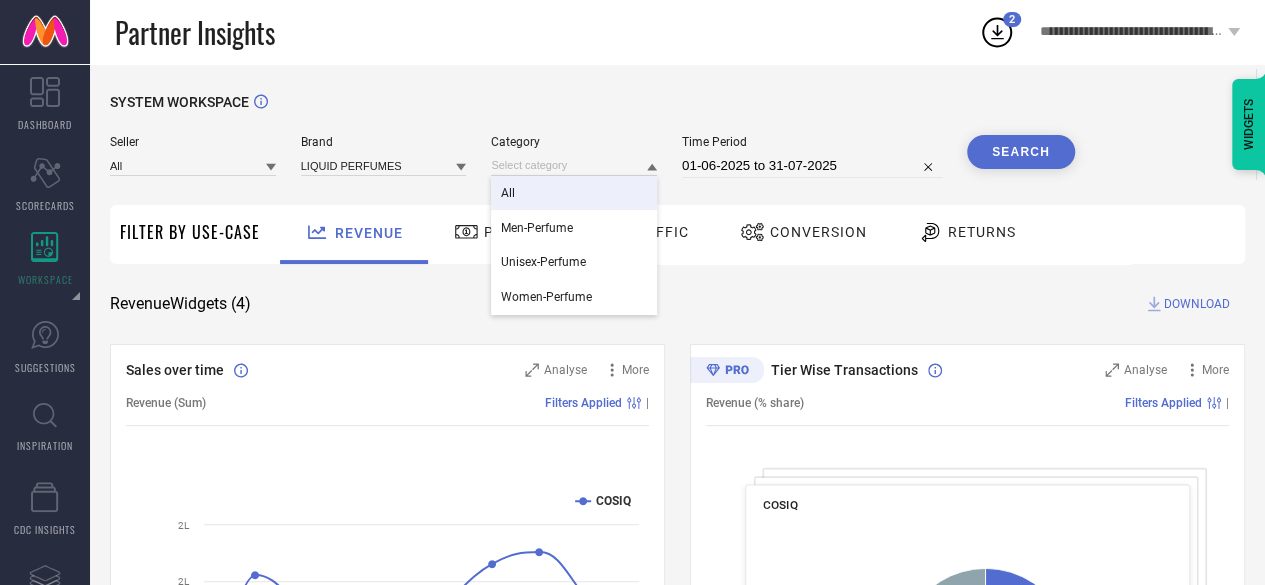 click on "All" at bounding box center (574, 193) 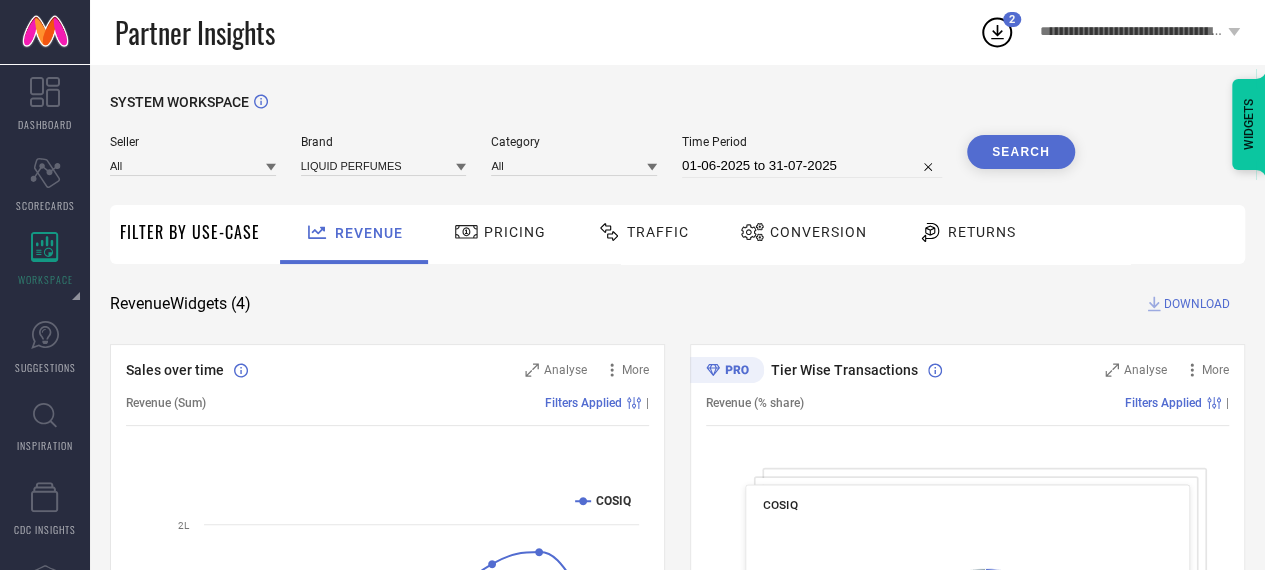 select on "5" 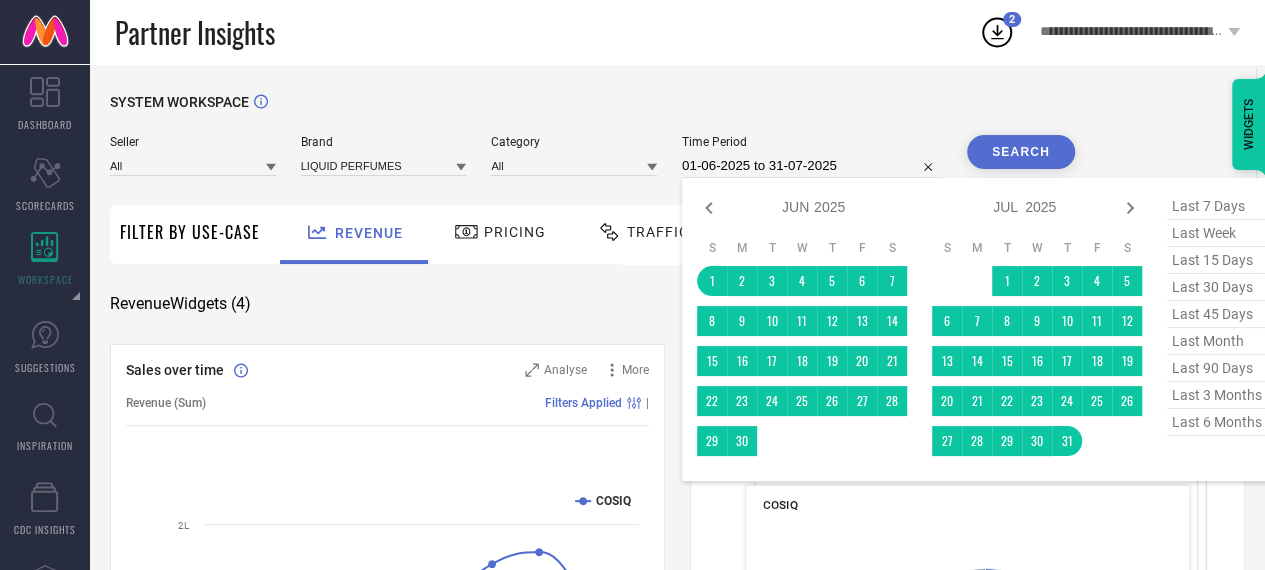 click on "01-06-2025 to 31-07-2025" at bounding box center [812, 166] 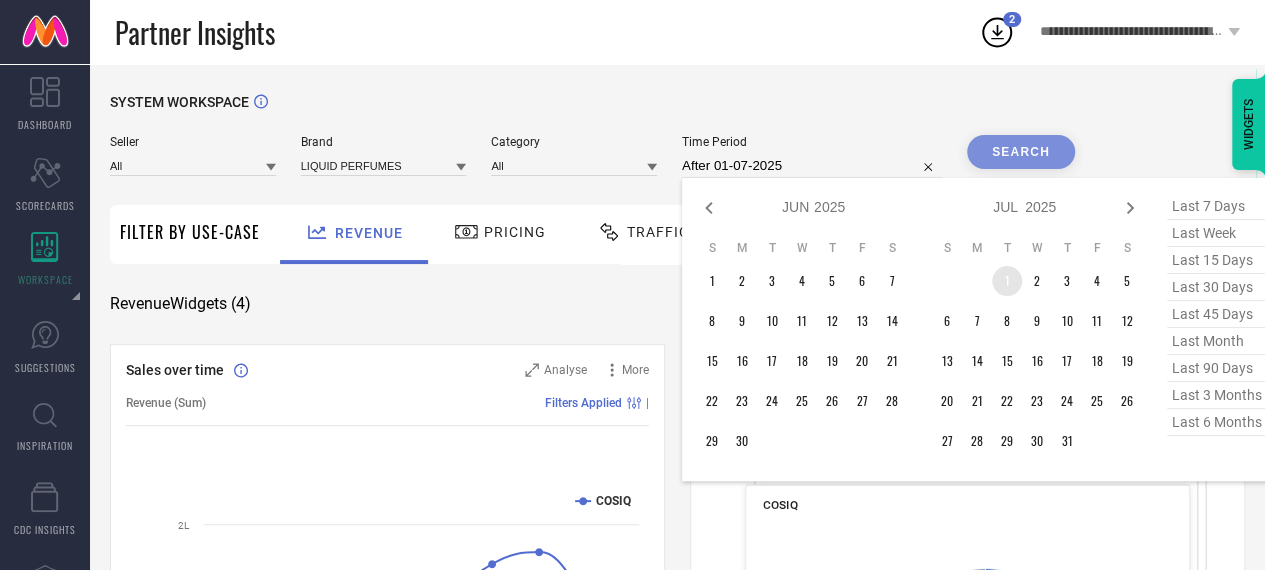 click on "1" at bounding box center [1007, 281] 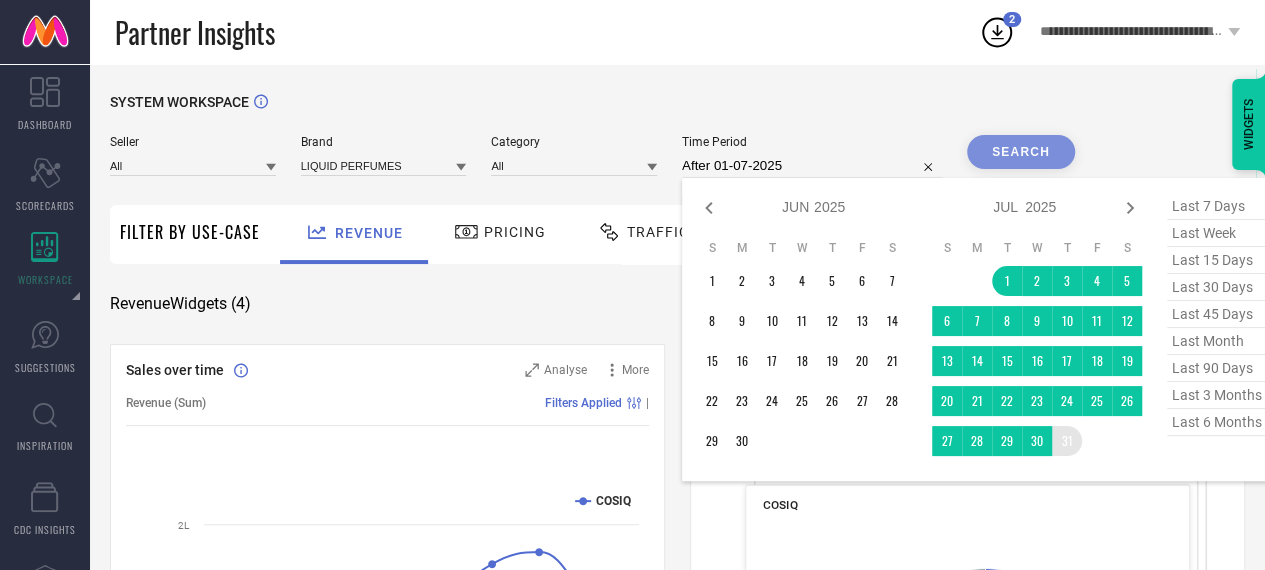 type on "01-07-2025 to 31-07-2025" 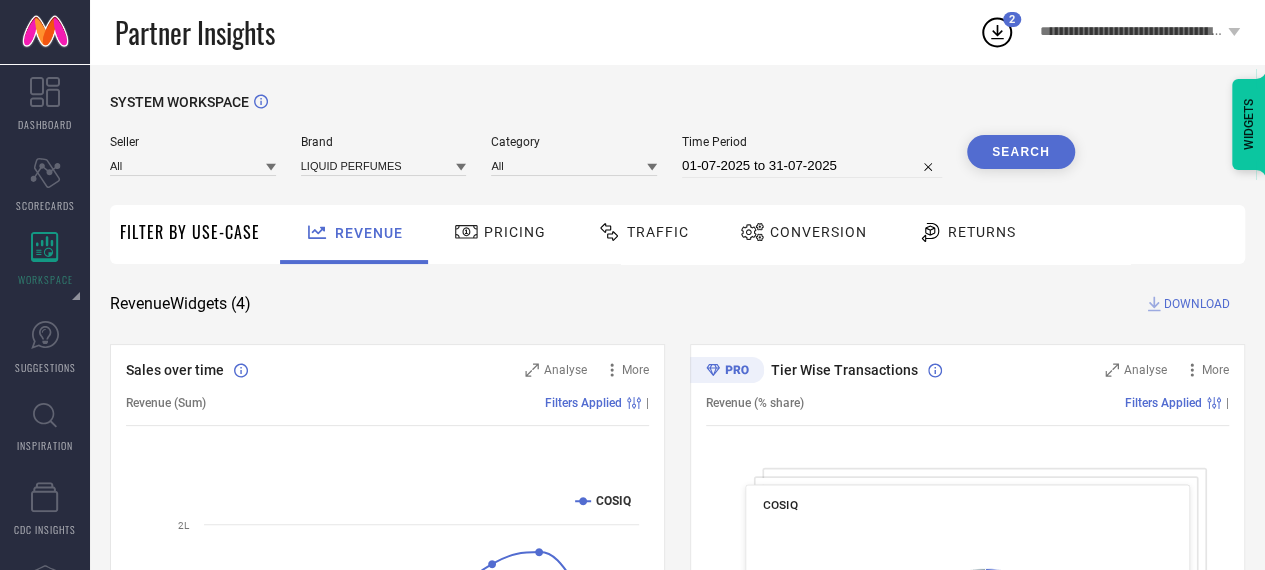 select on "6" 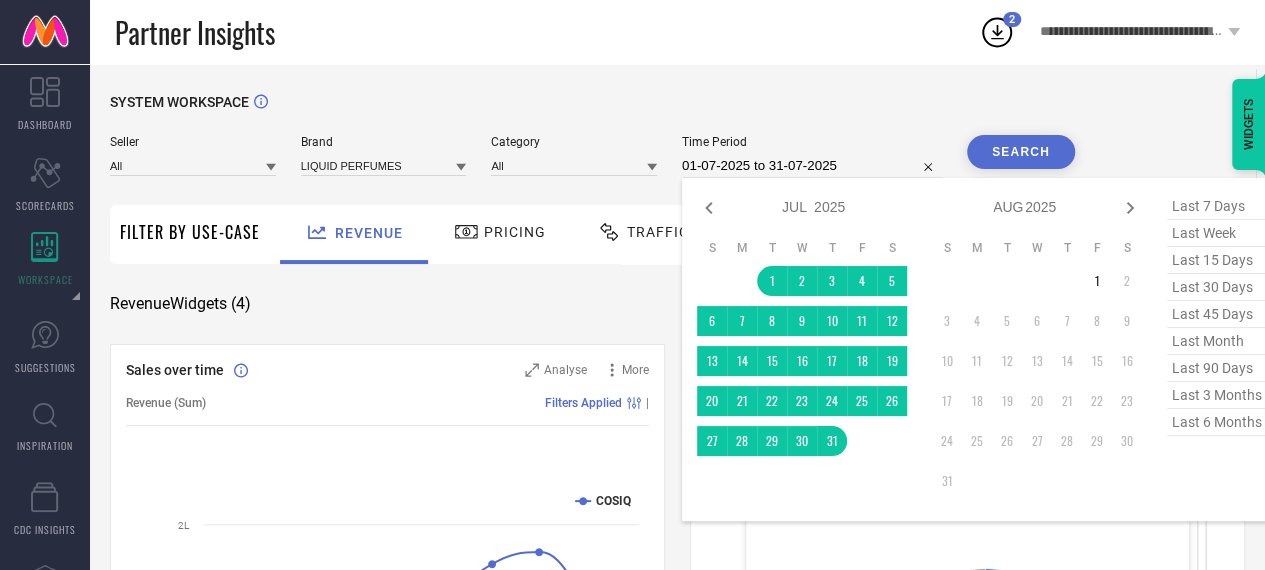 click on "01-07-2025 to 31-07-2025" at bounding box center (812, 166) 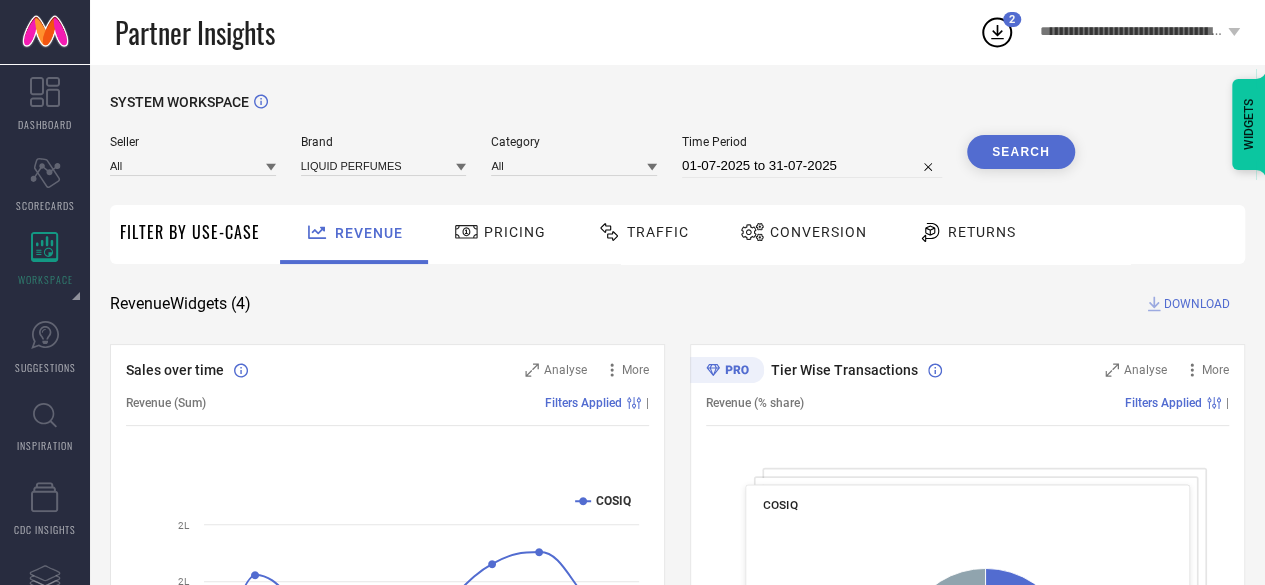 click on "Search" at bounding box center (1021, 152) 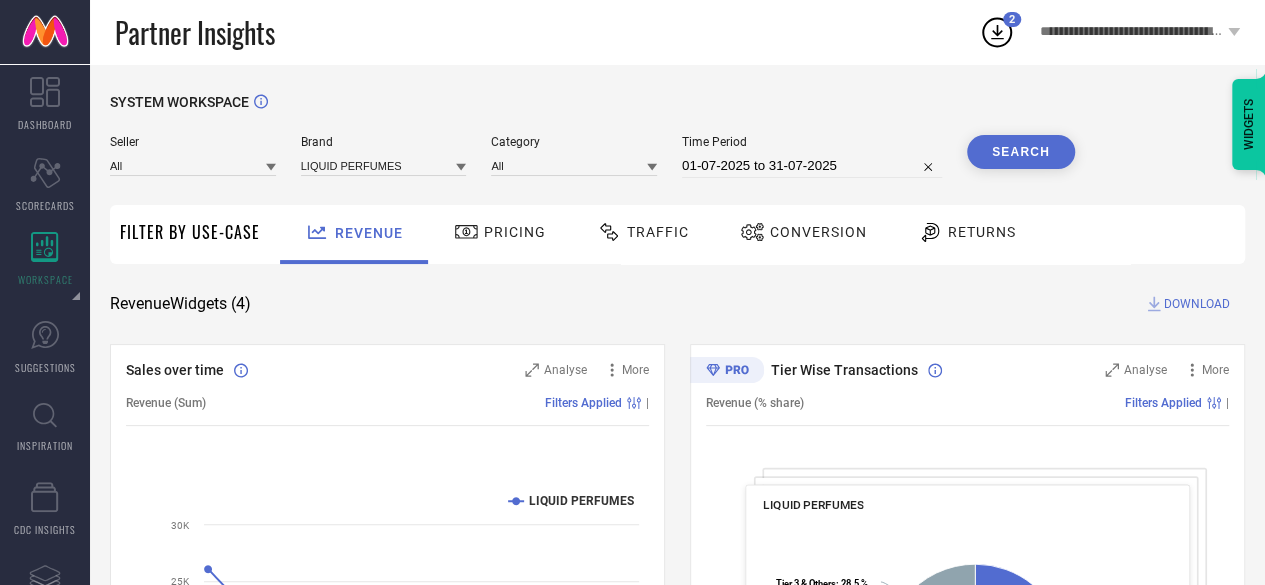 click on "DOWNLOAD" at bounding box center [1197, 304] 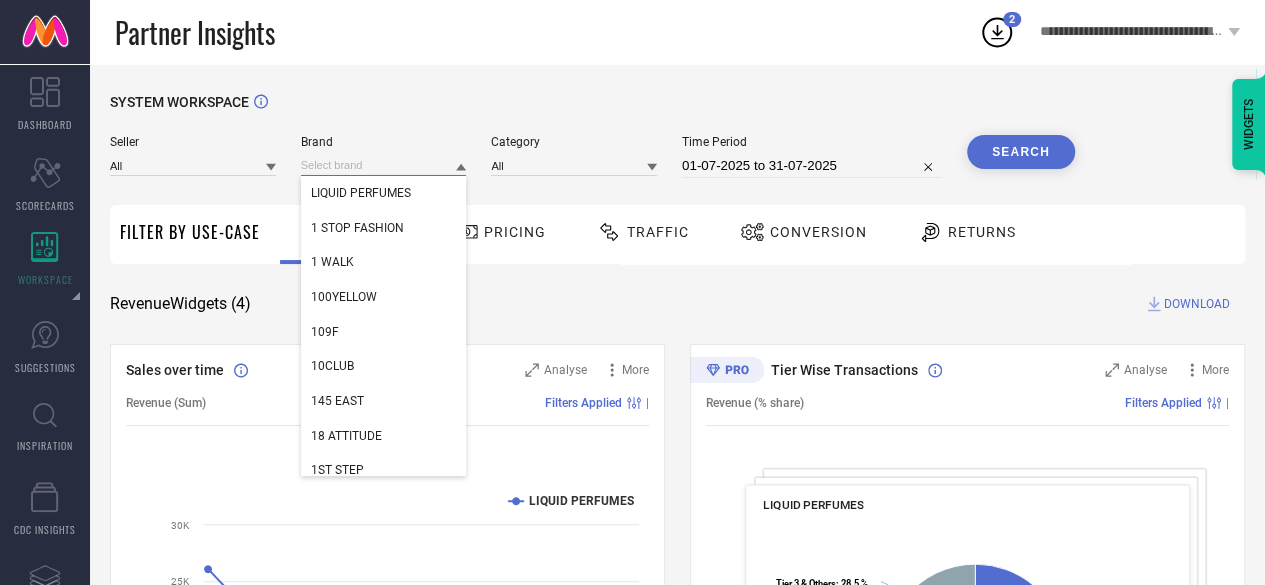 click at bounding box center (384, 165) 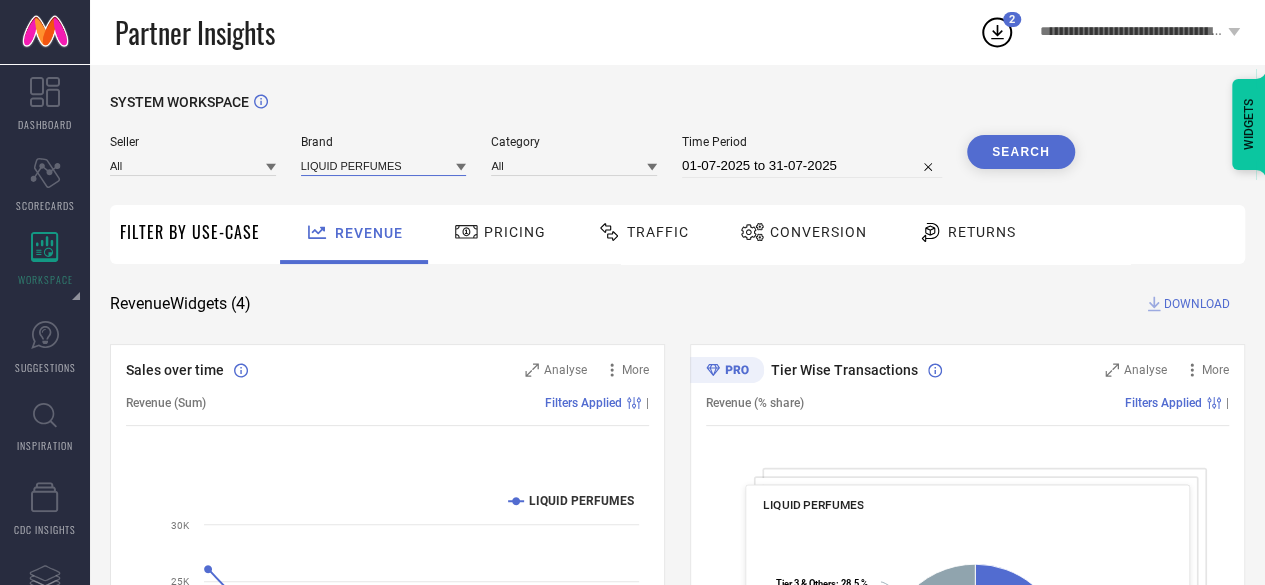 click at bounding box center [384, 165] 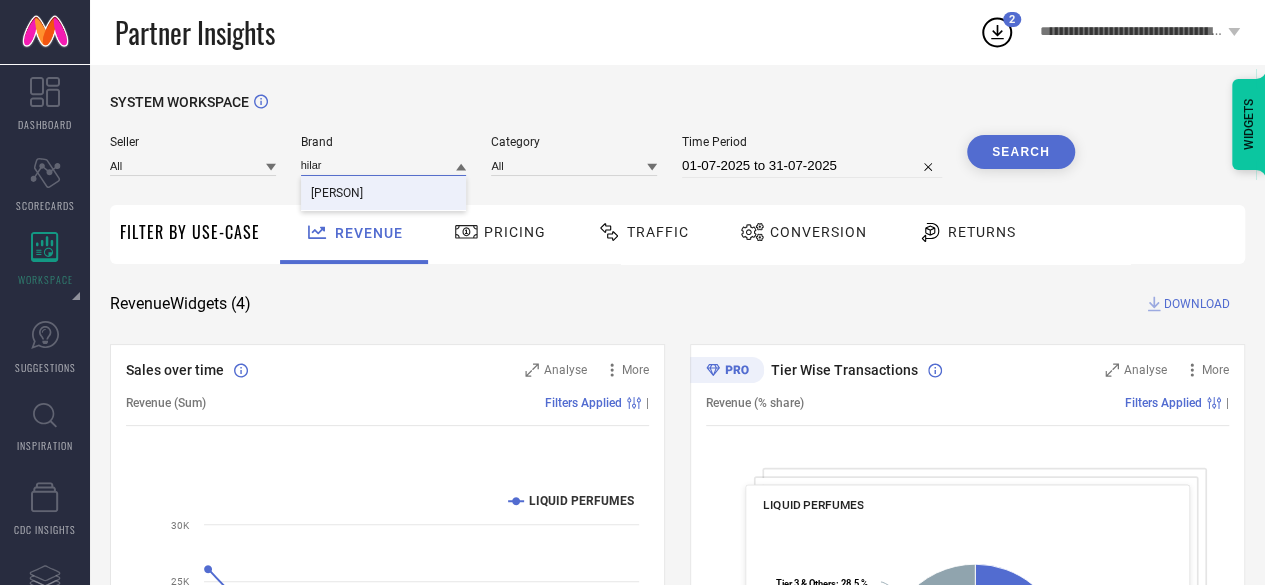 type on "hilar" 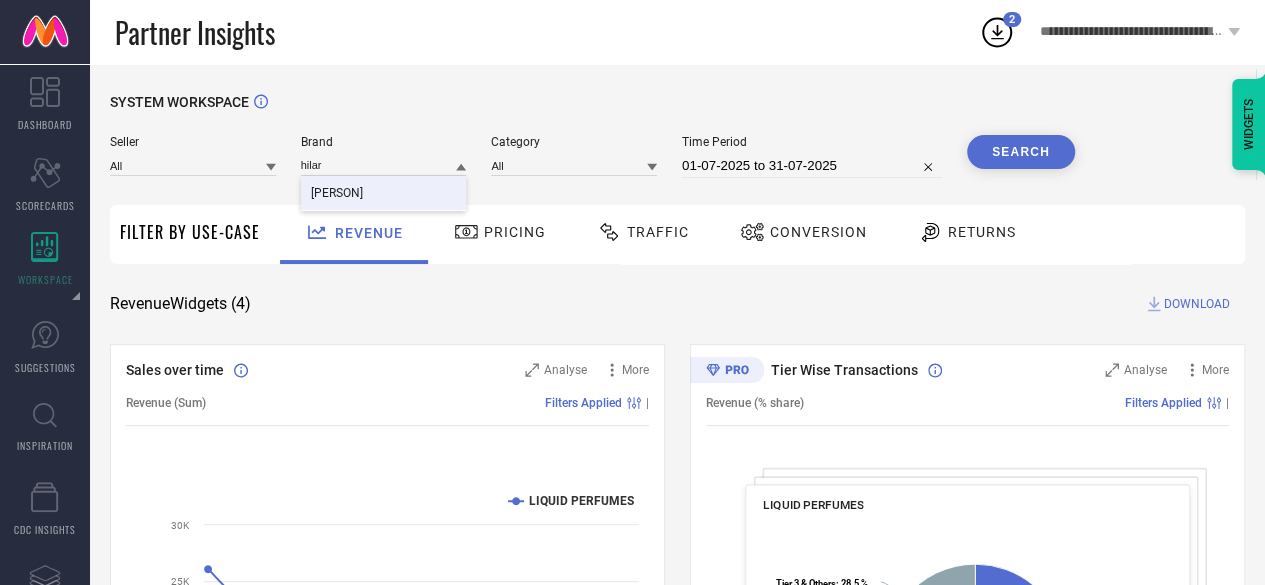 click on "[PERSON]" at bounding box center (384, 193) 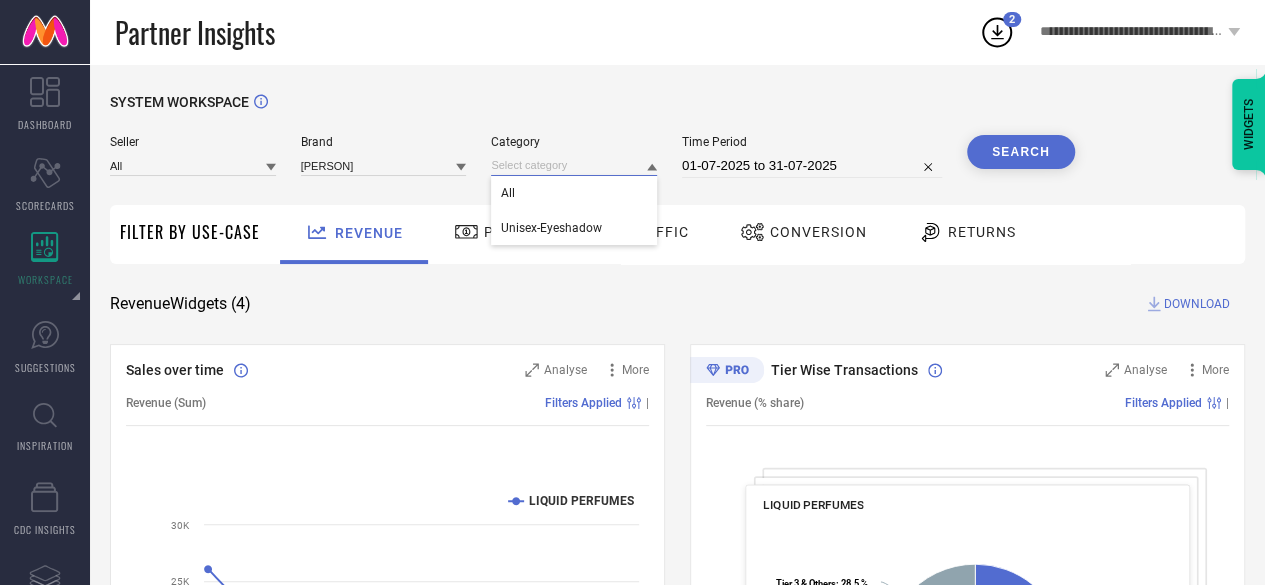 click at bounding box center [574, 165] 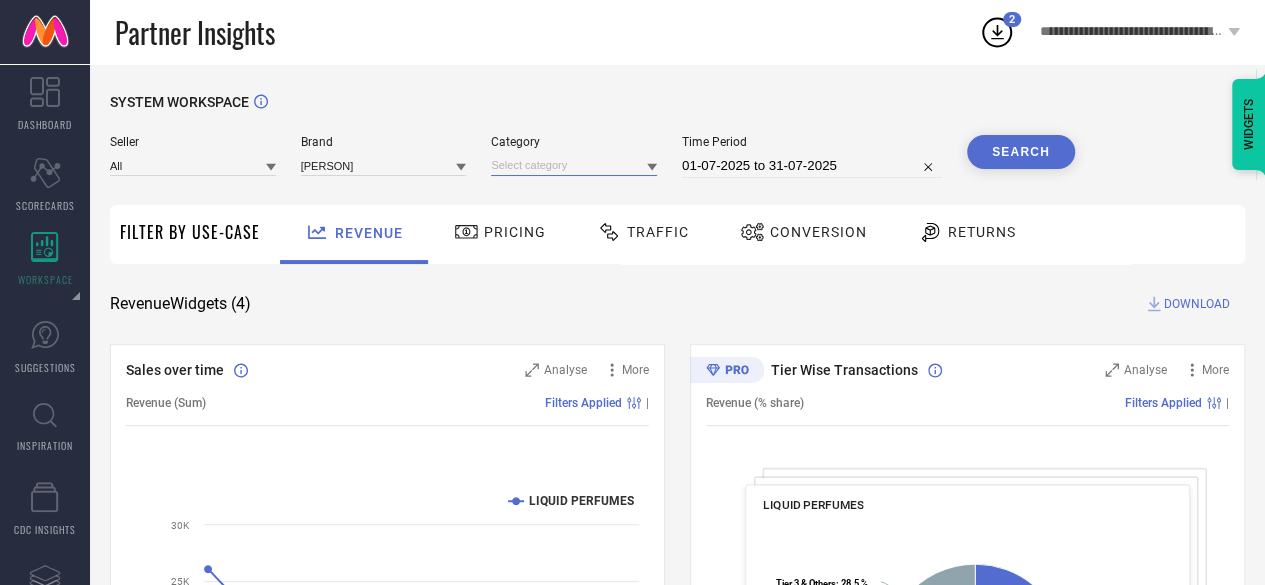 click at bounding box center (574, 165) 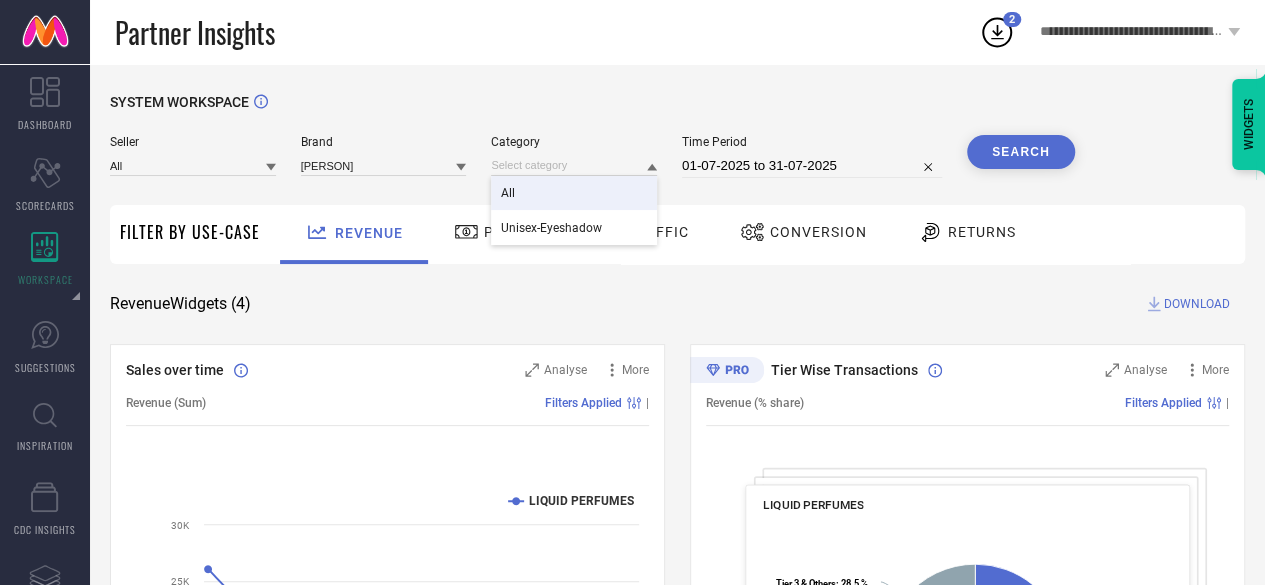 click on "All" at bounding box center (574, 193) 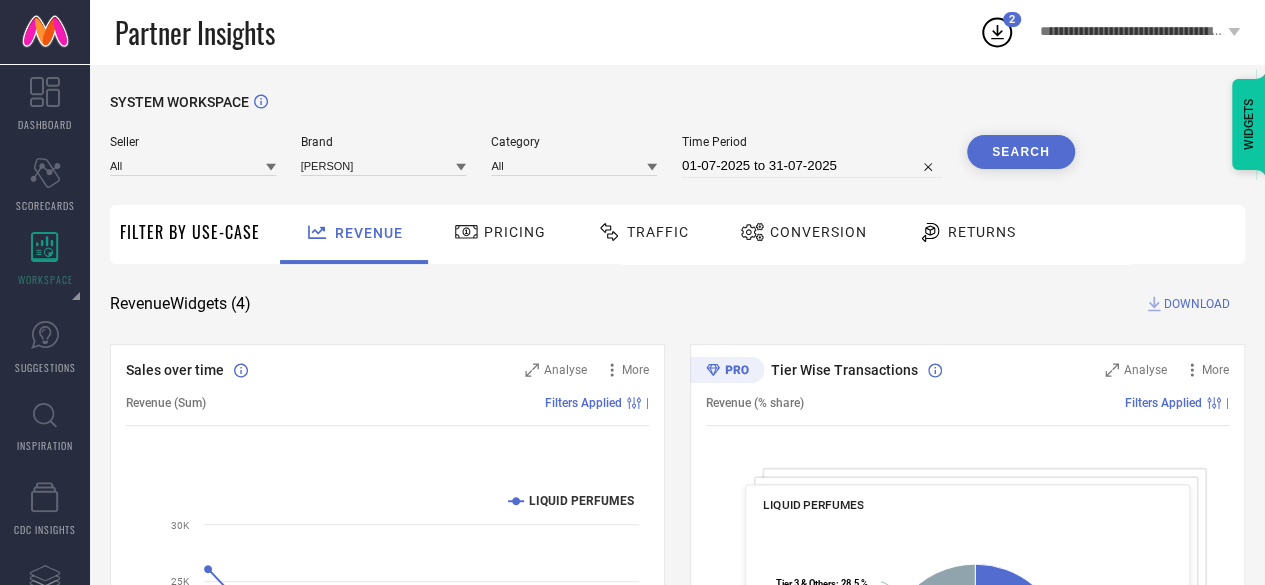 click on "Search" at bounding box center [1021, 152] 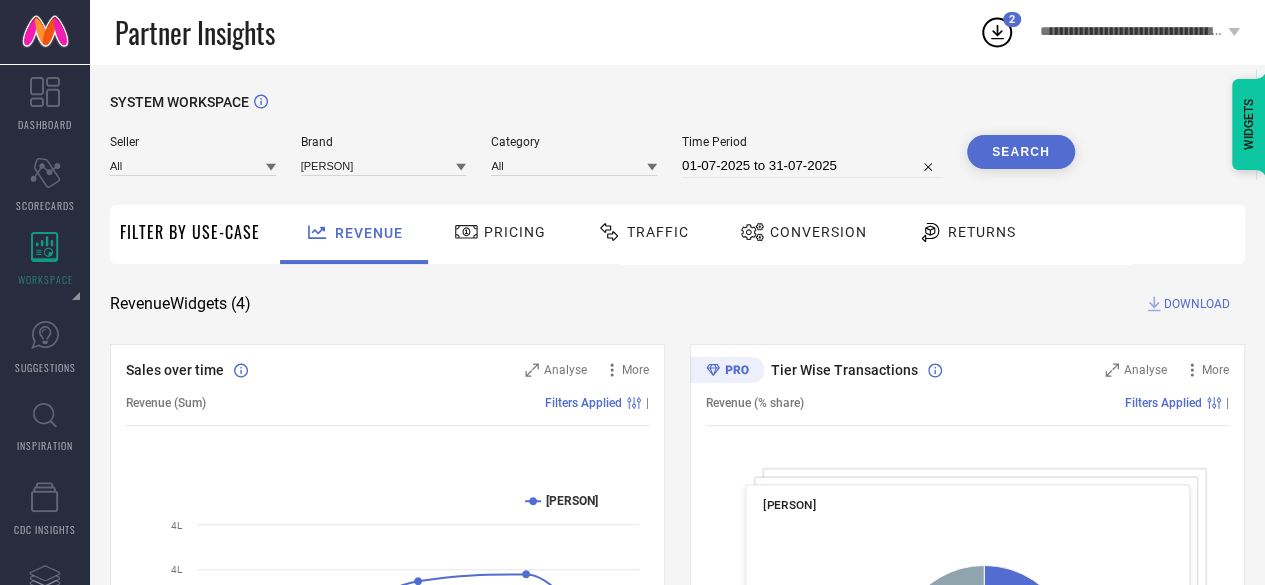 click on "Search" at bounding box center [1021, 152] 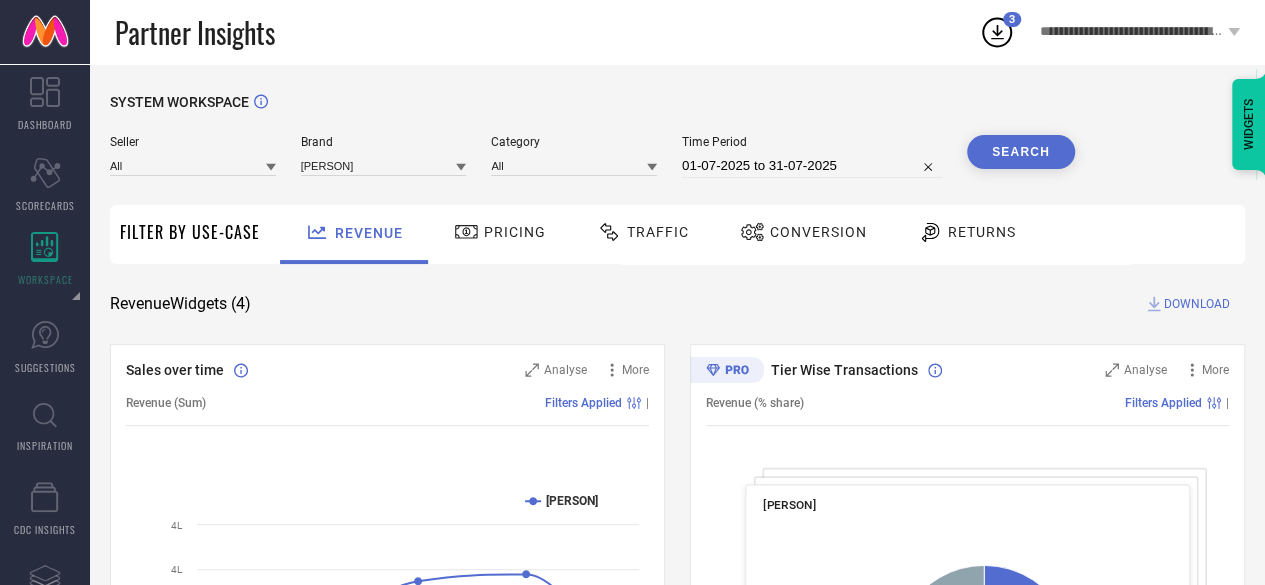 click on "SYSTEM WORKSPACE Seller All Brand [PERSON] Category All Time Period [DATE] to [DATE] Search Filter By Use-Case Revenue Pricing Traffic Conversion Returns Revenue  Widgets ( 4 ) DOWNLOAD Sales over time Analyse More Revenue (Sum) Filters Applied |  Created with Highcharts 9.3.3 Time Aggregate Revenue [PERSON] 30 Jun 25 07 Jul 25 14 Jul 25 21 Jul 25 28 Jul 25 2L 2L 3L 3L 4L 4L Tier Wise Transactions Analyse More Revenue (% share) Filters Applied |  [PERSON] Created with Highcharts 9.3.3 Metro : 37.2 % ​ Metro : 37.2 % Tier 1A : 8.6 % ​ Tier 1A : 8.6 % Tier 1B : 11.6 % ​ Tier 1B : 11.6 % Tier 2 : 9.2 % ​ Tier 2 : 9.2 % Tier 3 & Others : 33.4 % ​ Tier 3 & Others : 33.4 % Region Wise Transactions Analyse More Revenue (% share) Filters Applied |  [PERSON] Created with Highcharts 9.3.3 East : 3.0 % ​ East : 3.0 % East/North East : 12.8 % ​ East/North East : 12.8 % North : 48.5 % ​ North : 48.5 % South : 20.4 % ​ South : 20.4 % West : 15.4 % ​ West : 15.4 % Analyse More |" at bounding box center [677, 731] 